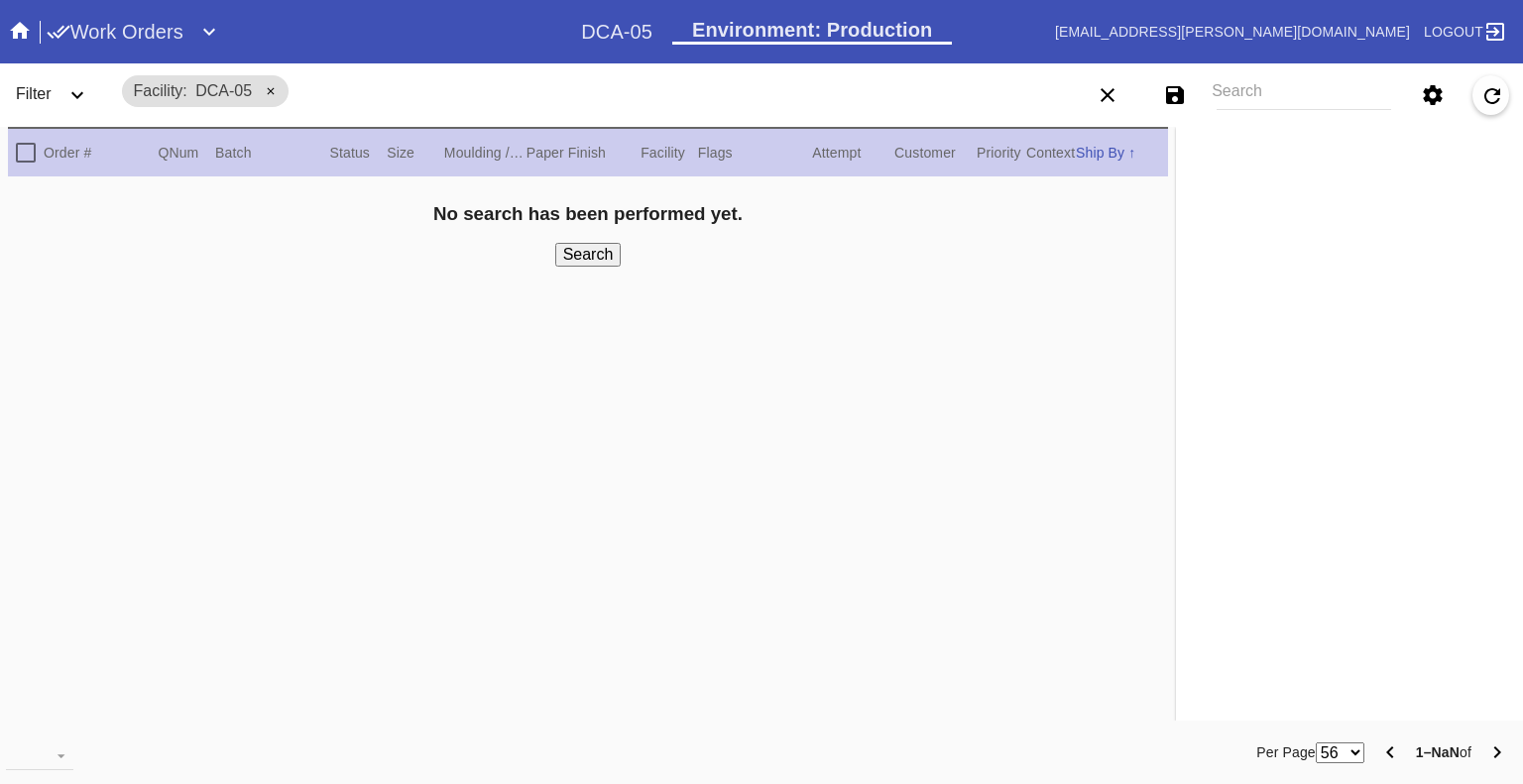 scroll, scrollTop: 0, scrollLeft: 0, axis: both 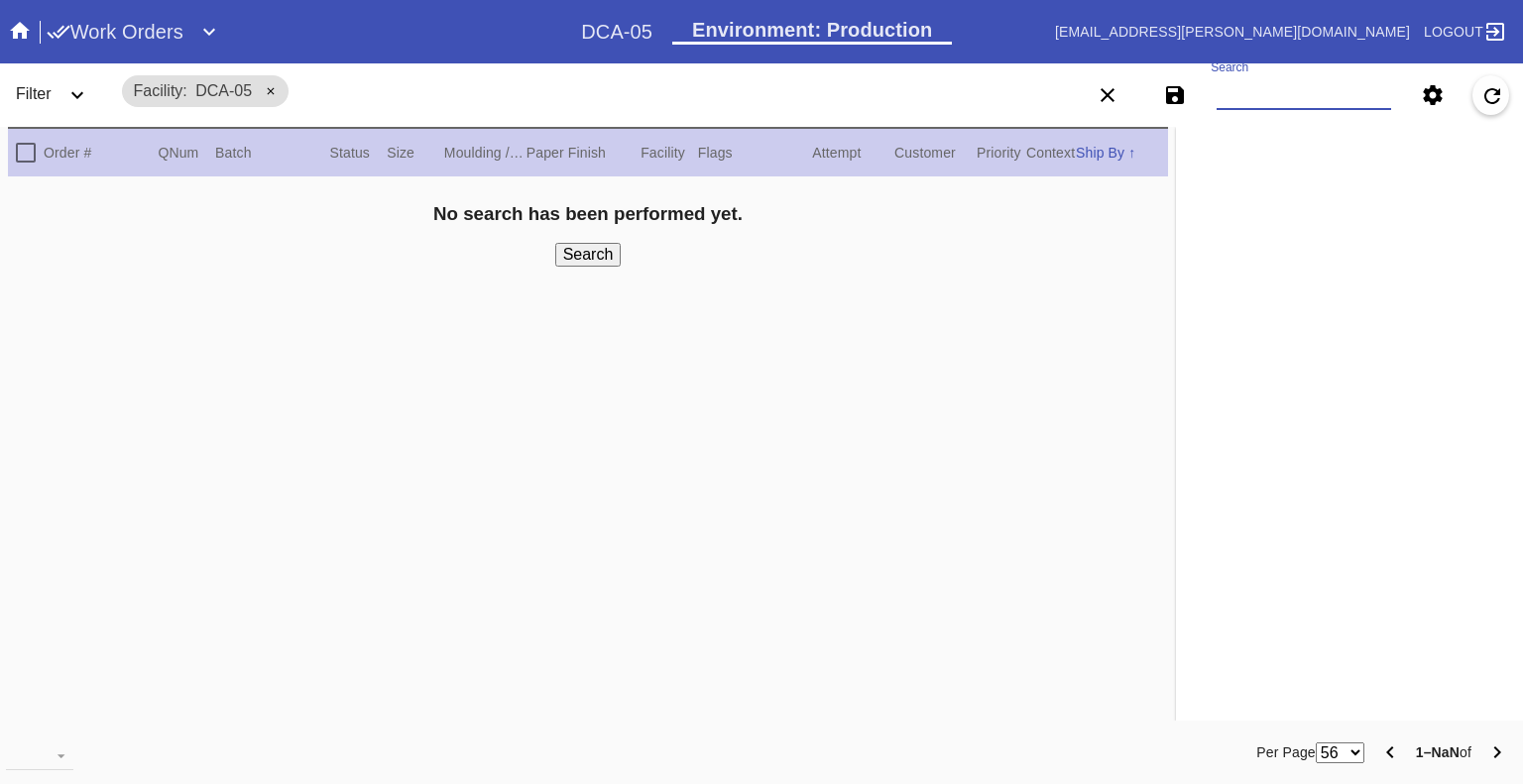 paste on "W072831191933391 W260120036468460 W356553951877996 W604657246056460 W628733012556846 W634242291409131 W864314975535074 W889719885299731" 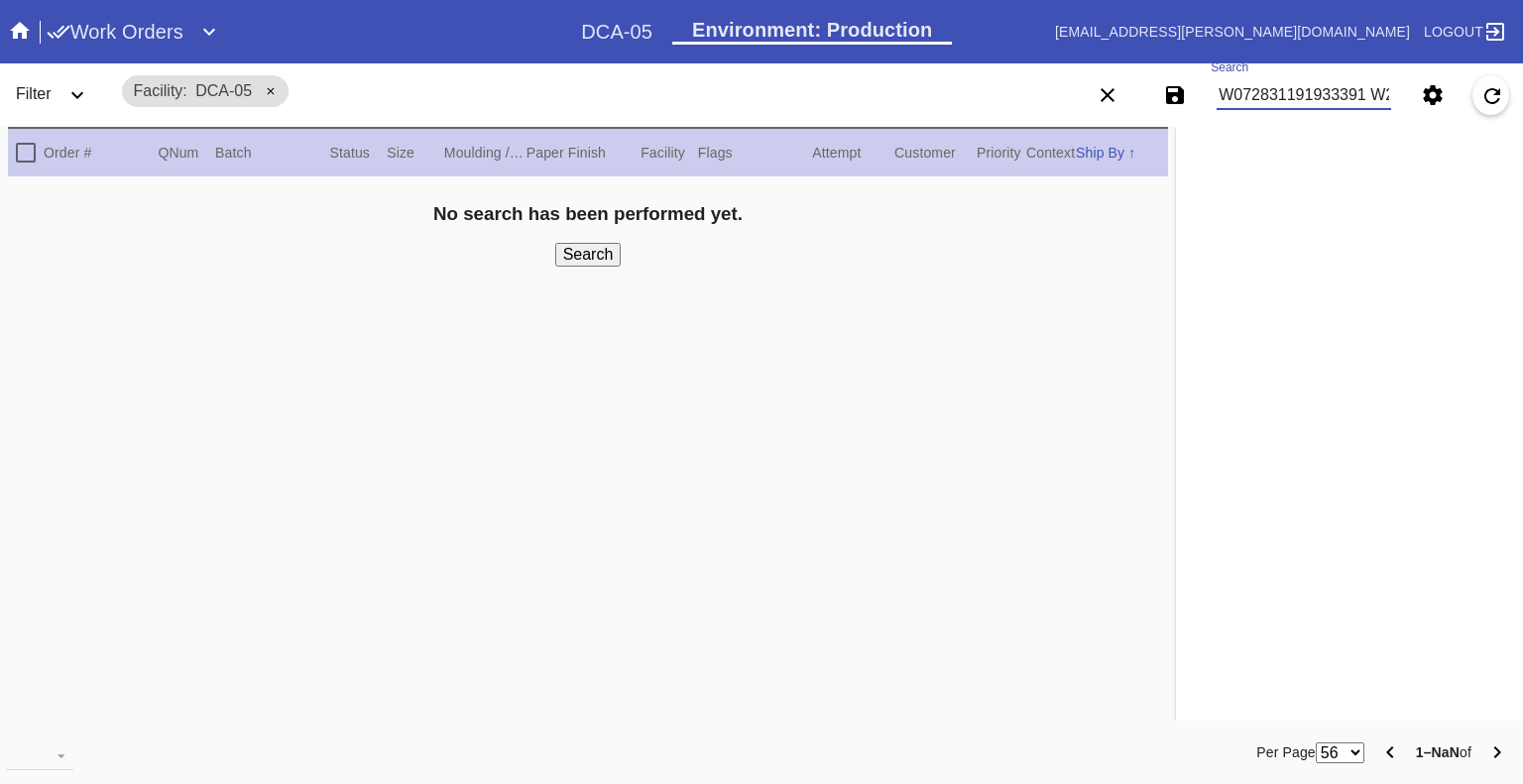 scroll, scrollTop: 0, scrollLeft: 1037, axis: horizontal 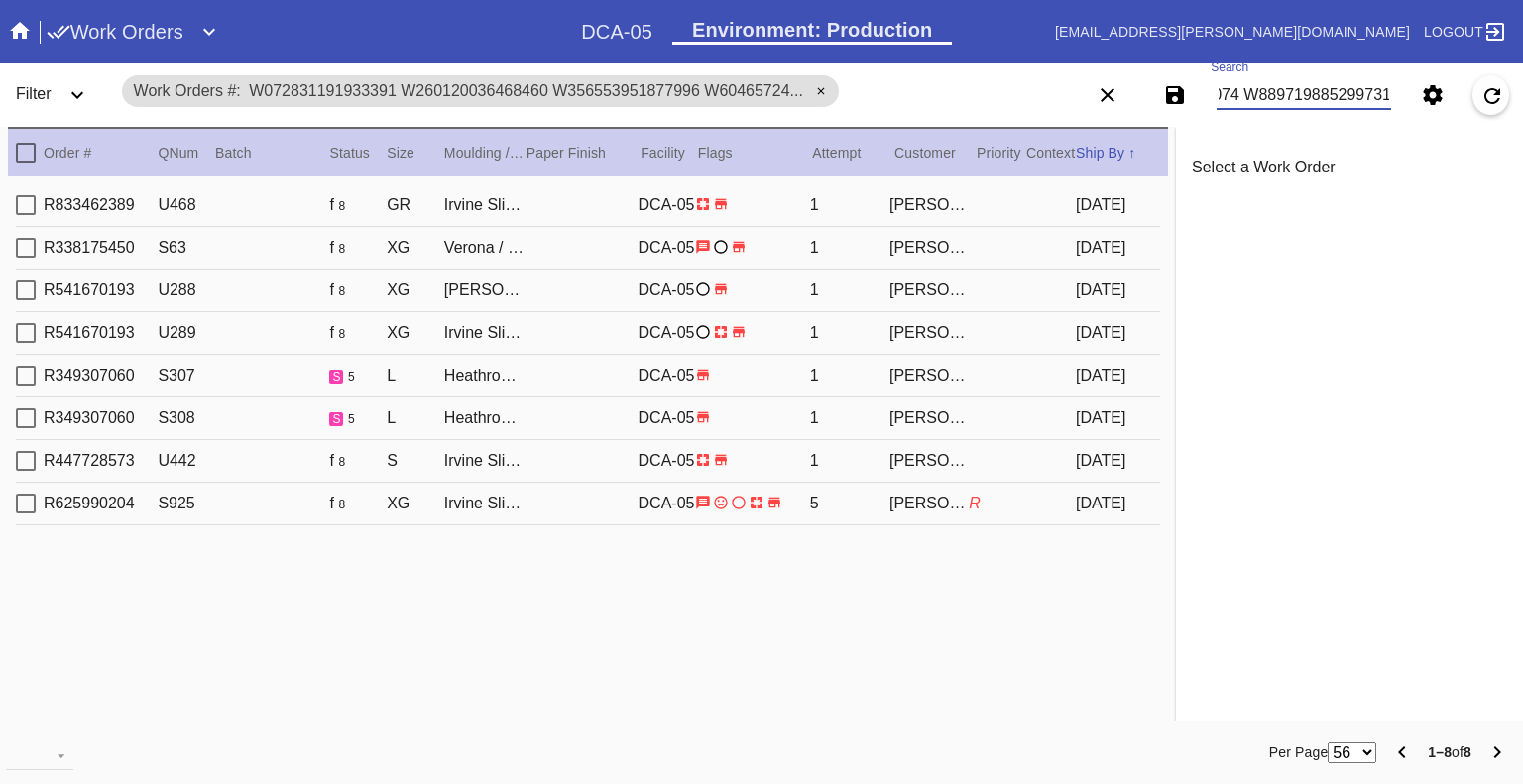 type on "W072831191933391 W260120036468460 W356553951877996 W604657246056460 W628733012556846 W634242291409131 W864314975535074 W889719885299731" 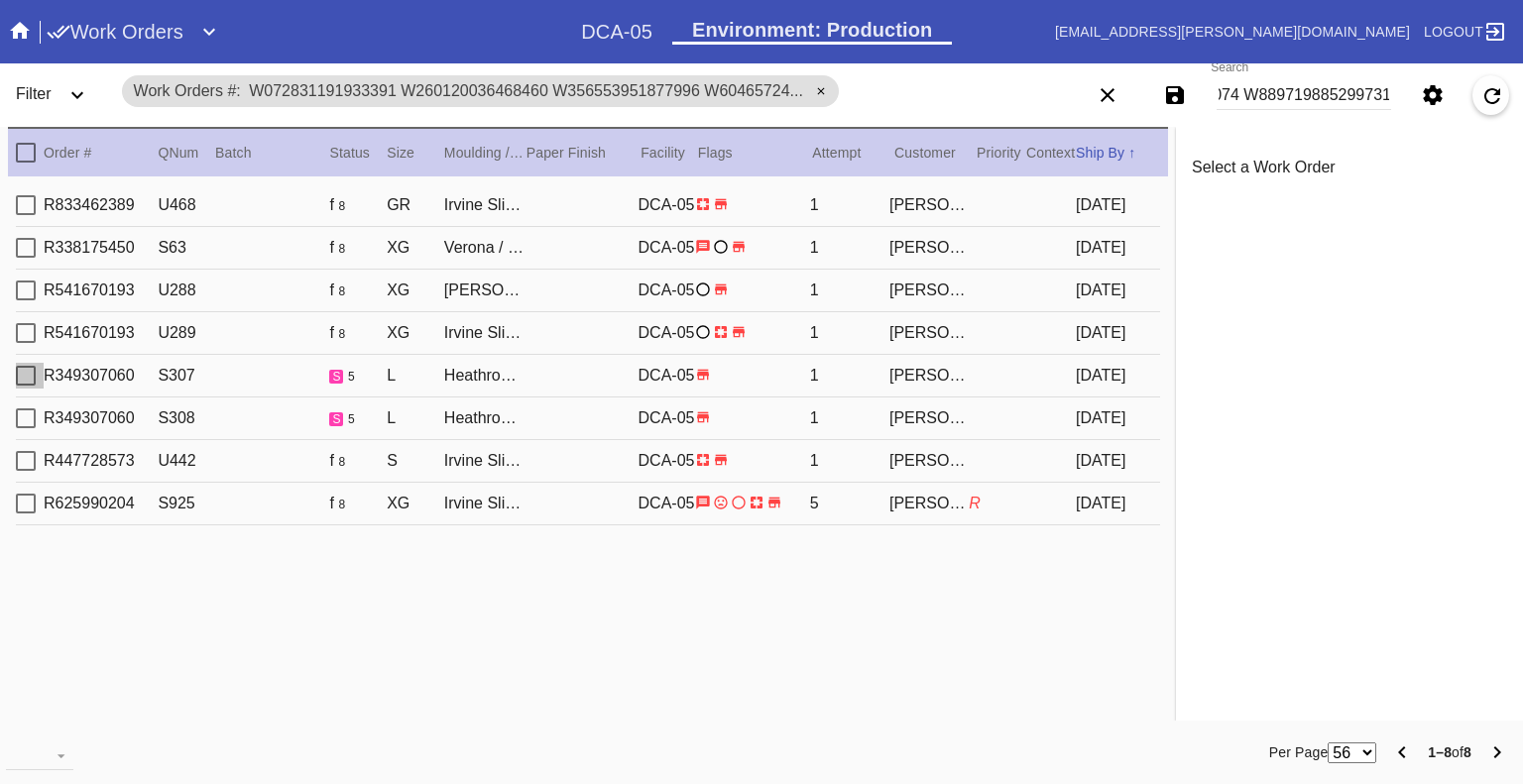 click at bounding box center [26, 376] 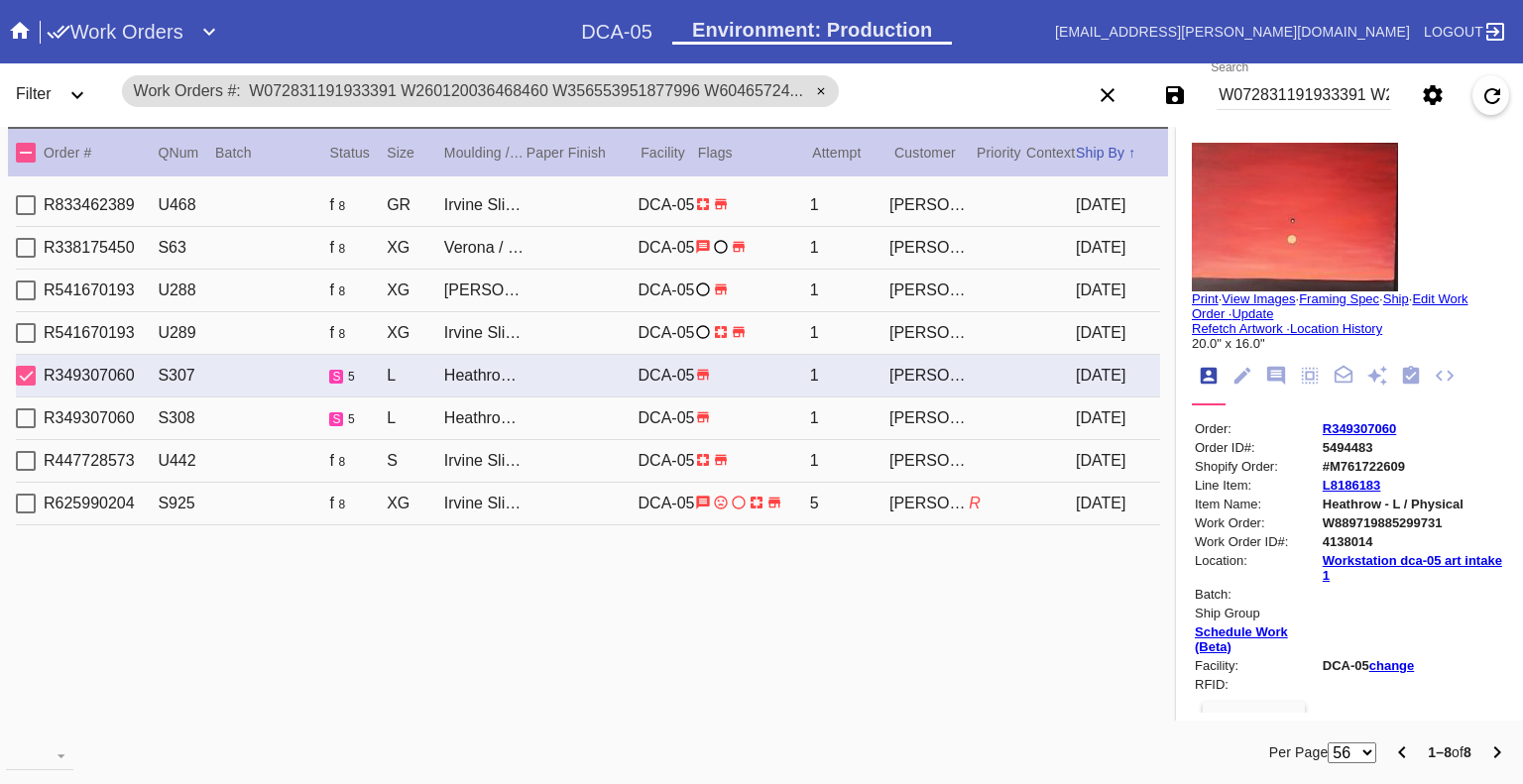 drag, startPoint x: 16, startPoint y: 376, endPoint x: 16, endPoint y: 405, distance: 29 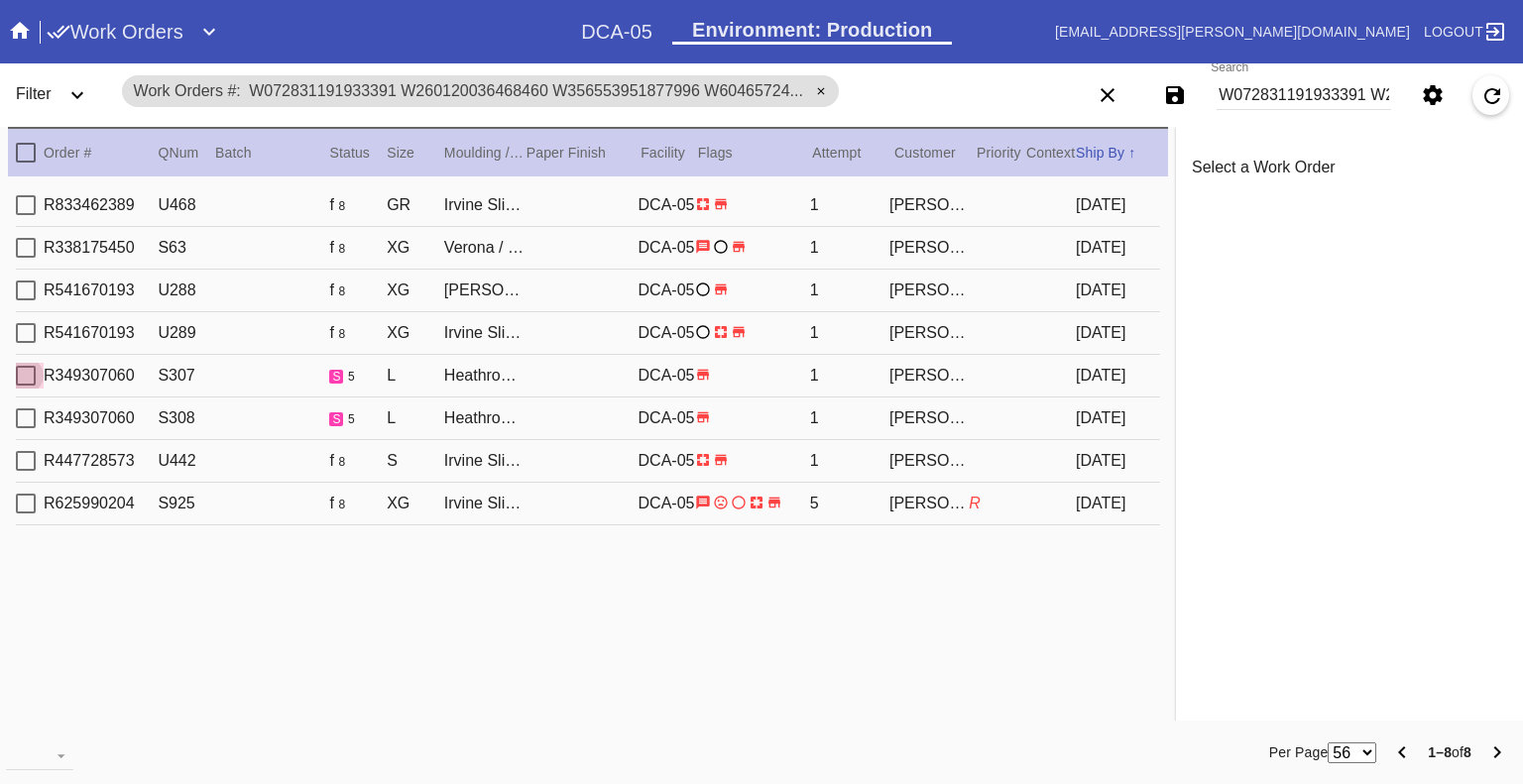 click at bounding box center (26, 418) 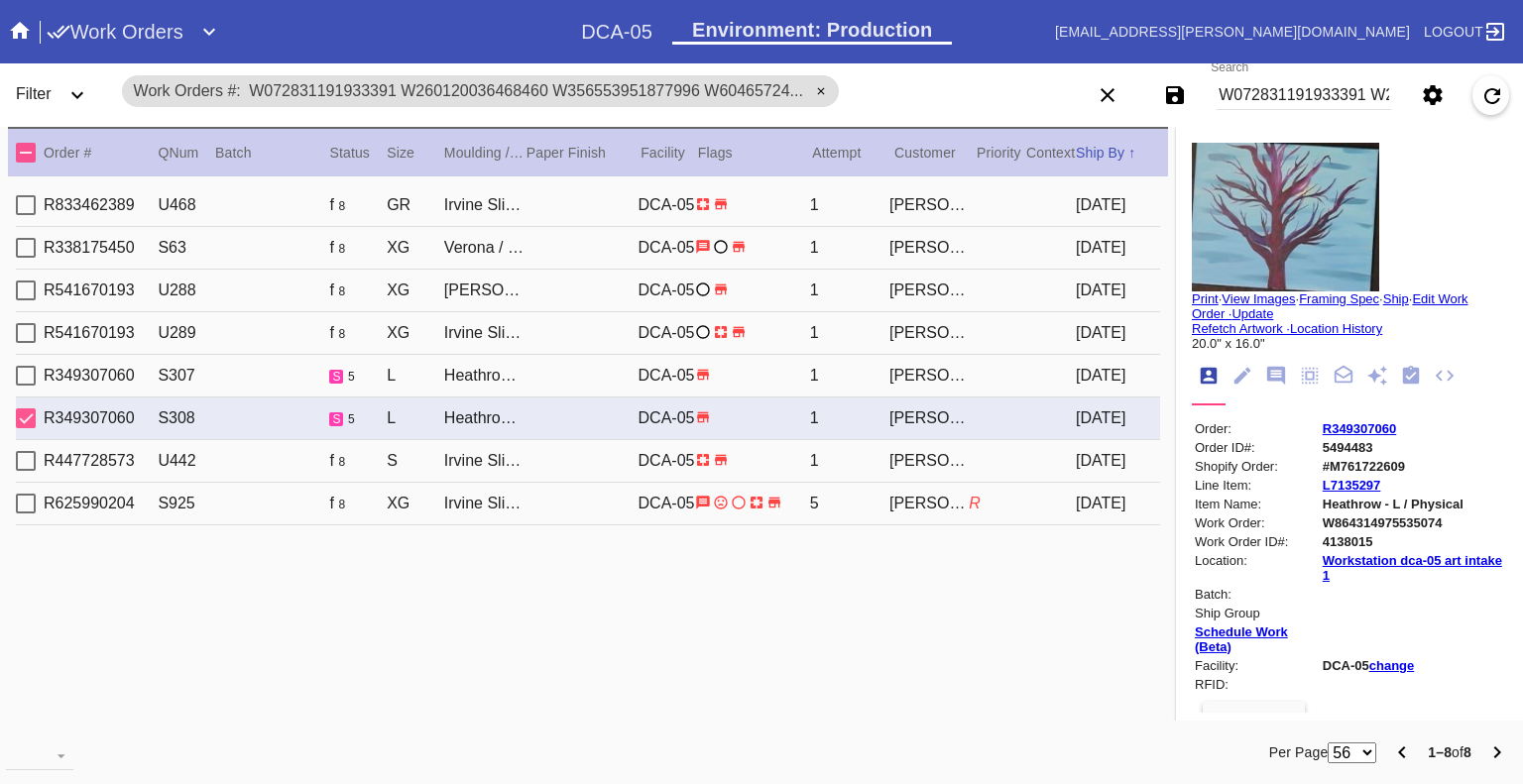 click 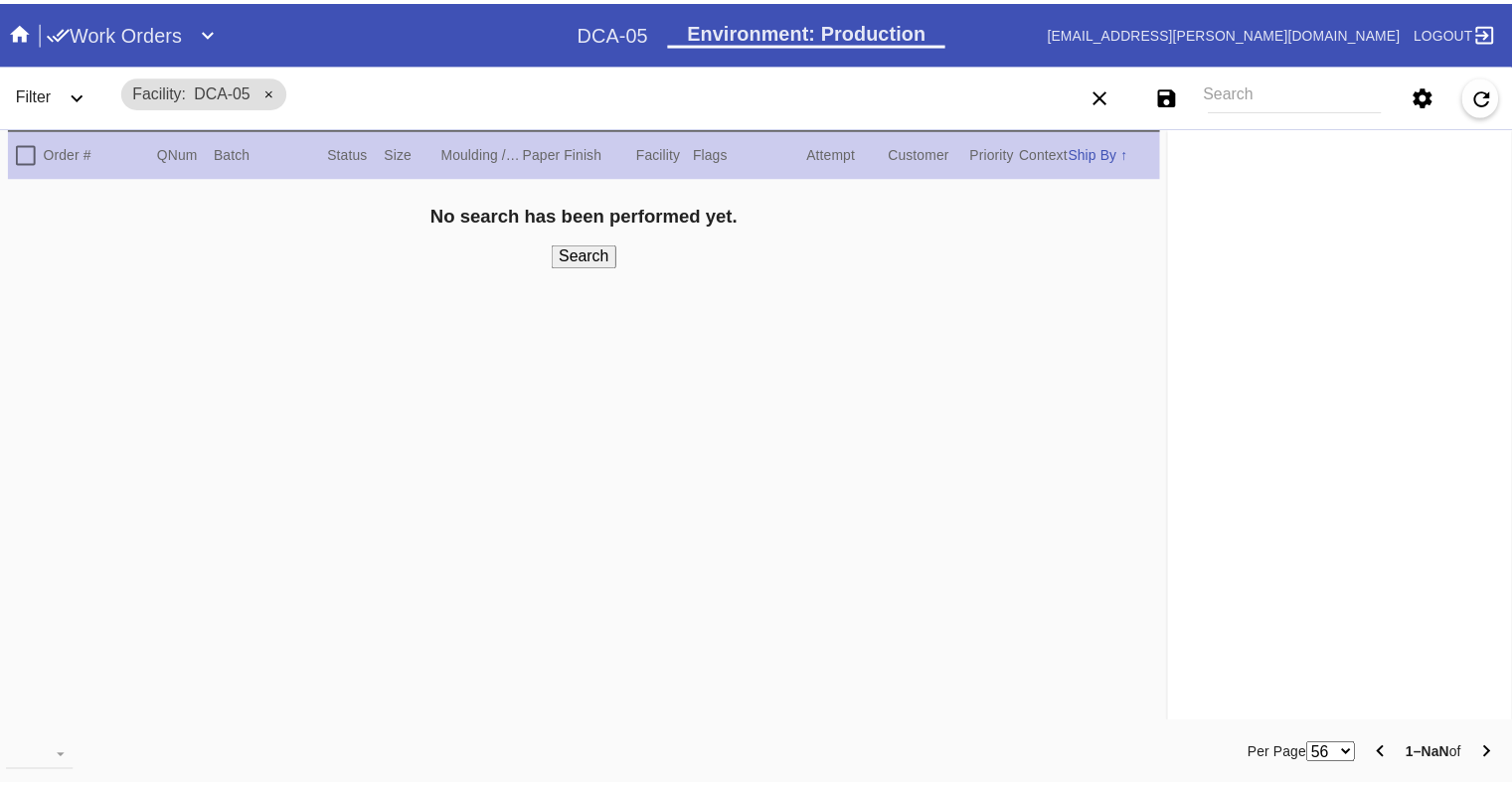 scroll, scrollTop: 0, scrollLeft: 0, axis: both 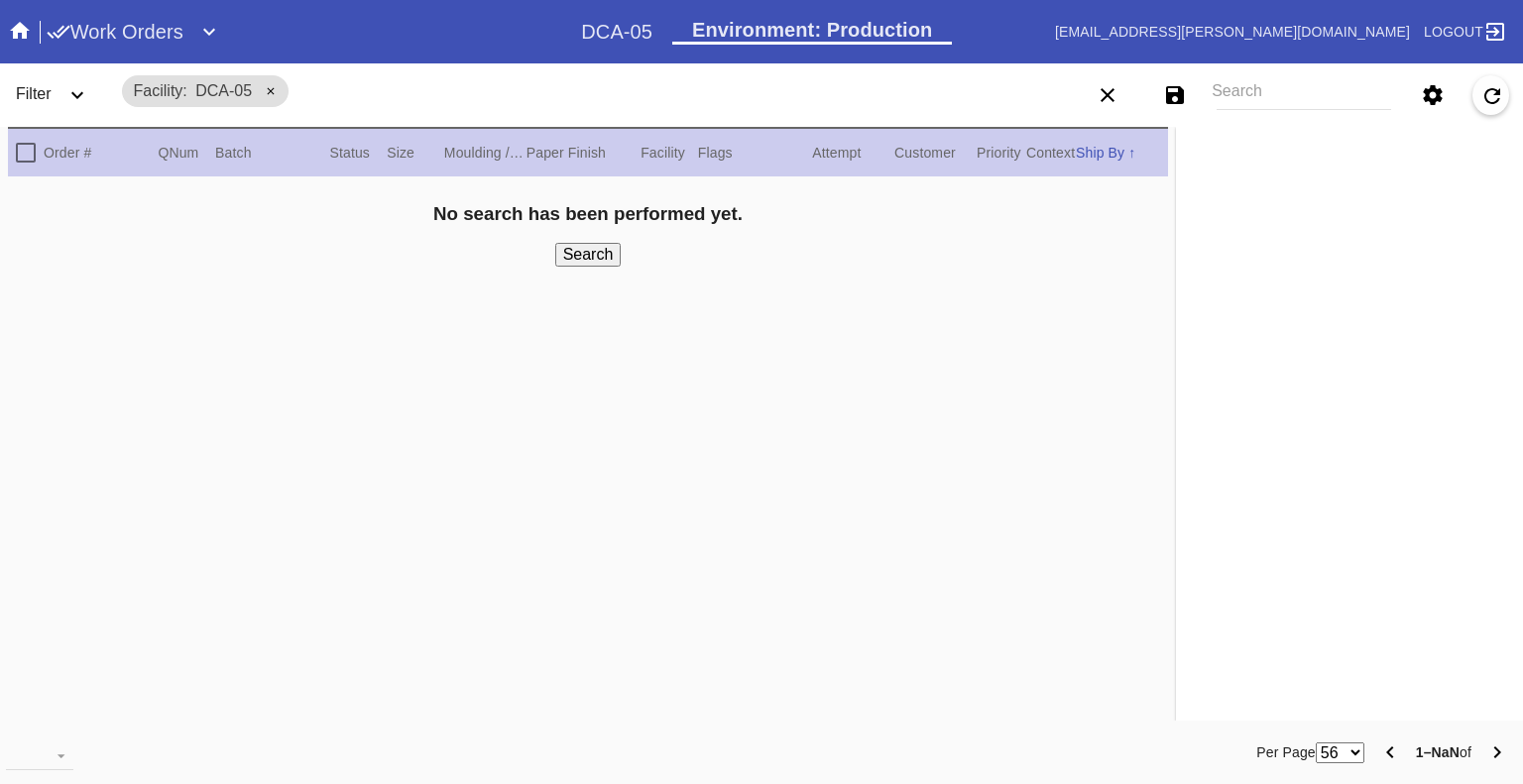 click on "Work Orders" at bounding box center [115, 32] 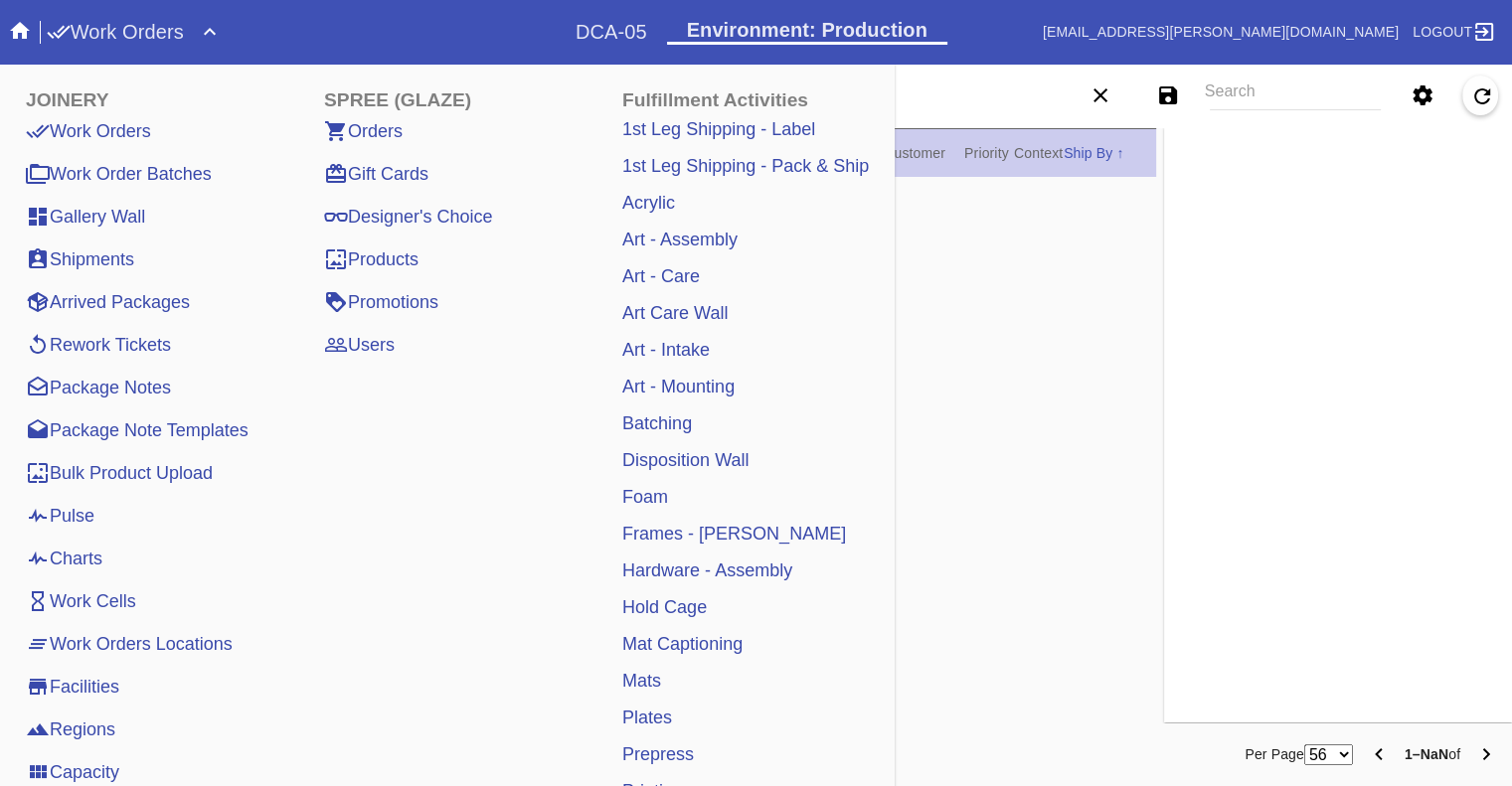click on "Pulse" at bounding box center (60, 516) 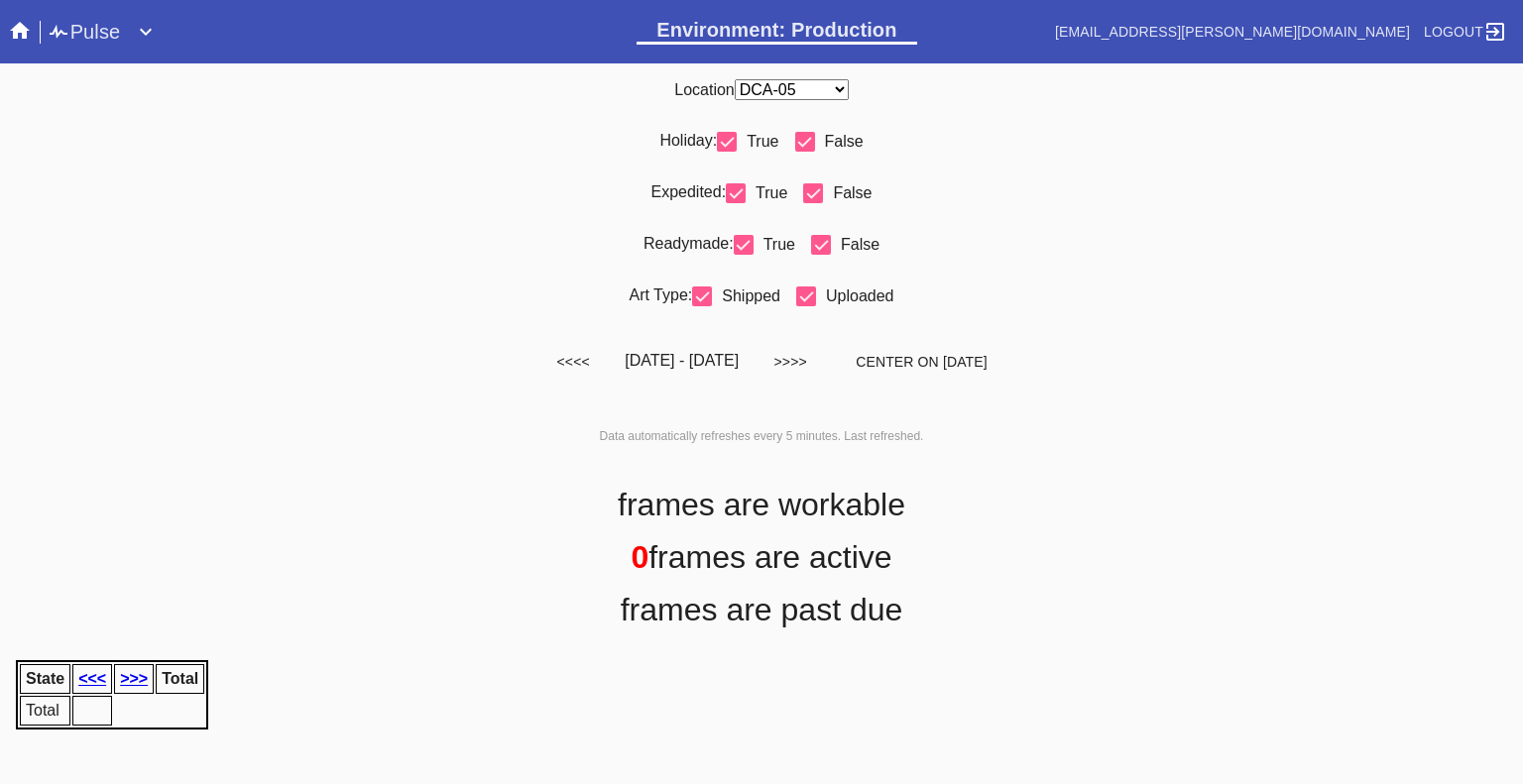 scroll, scrollTop: 0, scrollLeft: 0, axis: both 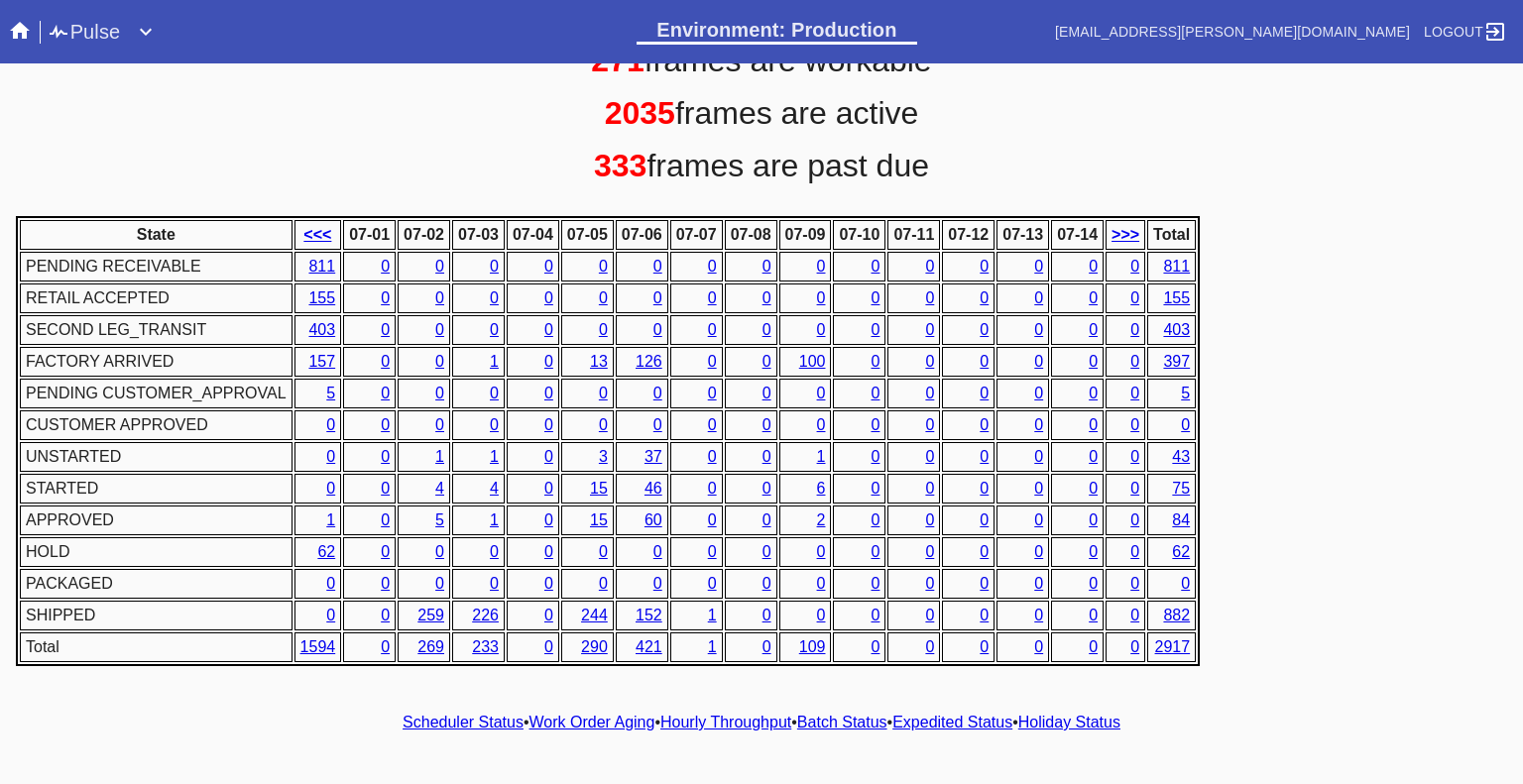 click on "Scheduler Status  •  Work Order Aging  •  Hourly Throughput  •  Batch Status  •  Expedited Status  •  Holiday Status" at bounding box center [762, 723] 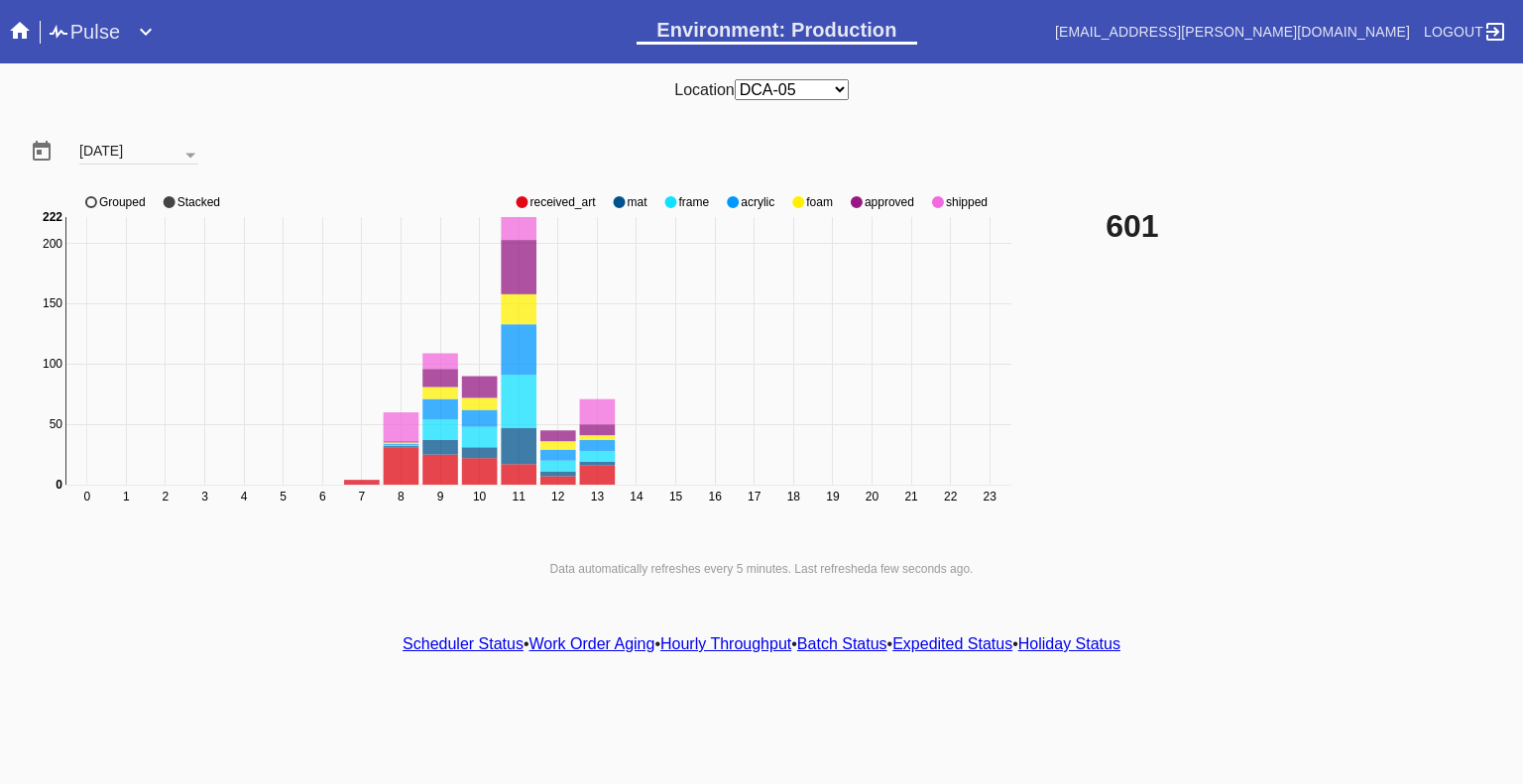 click 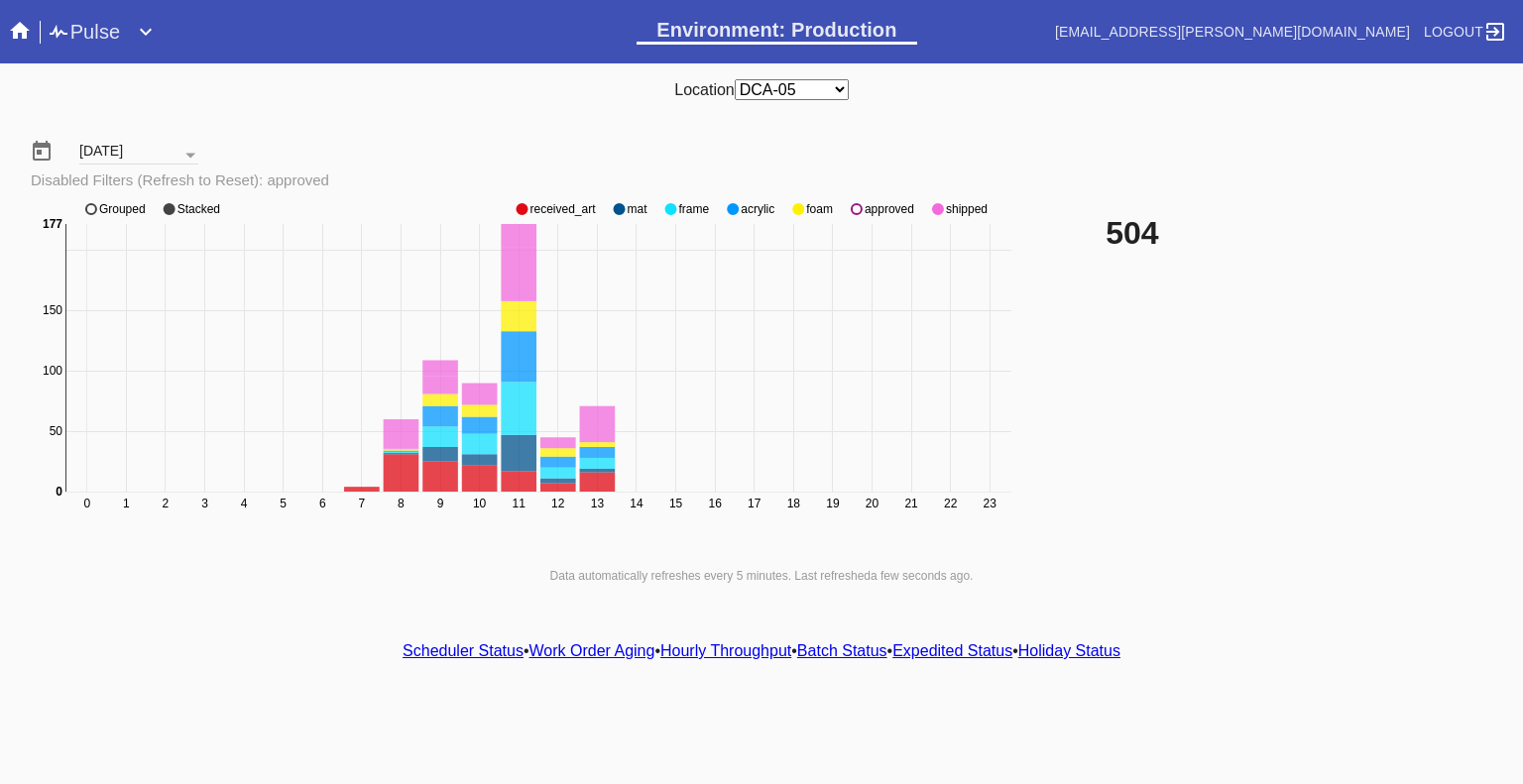 click on "0 1 2 3 4 5 6 7 8 9 10 11 12 13 14 15 16 17 18 19 20 21 22 23 50 150 200 0 20 40 60 80 100 120 140 160 0 177 received_art mat frame acrylic foam approved shipped Grouped Stacked" 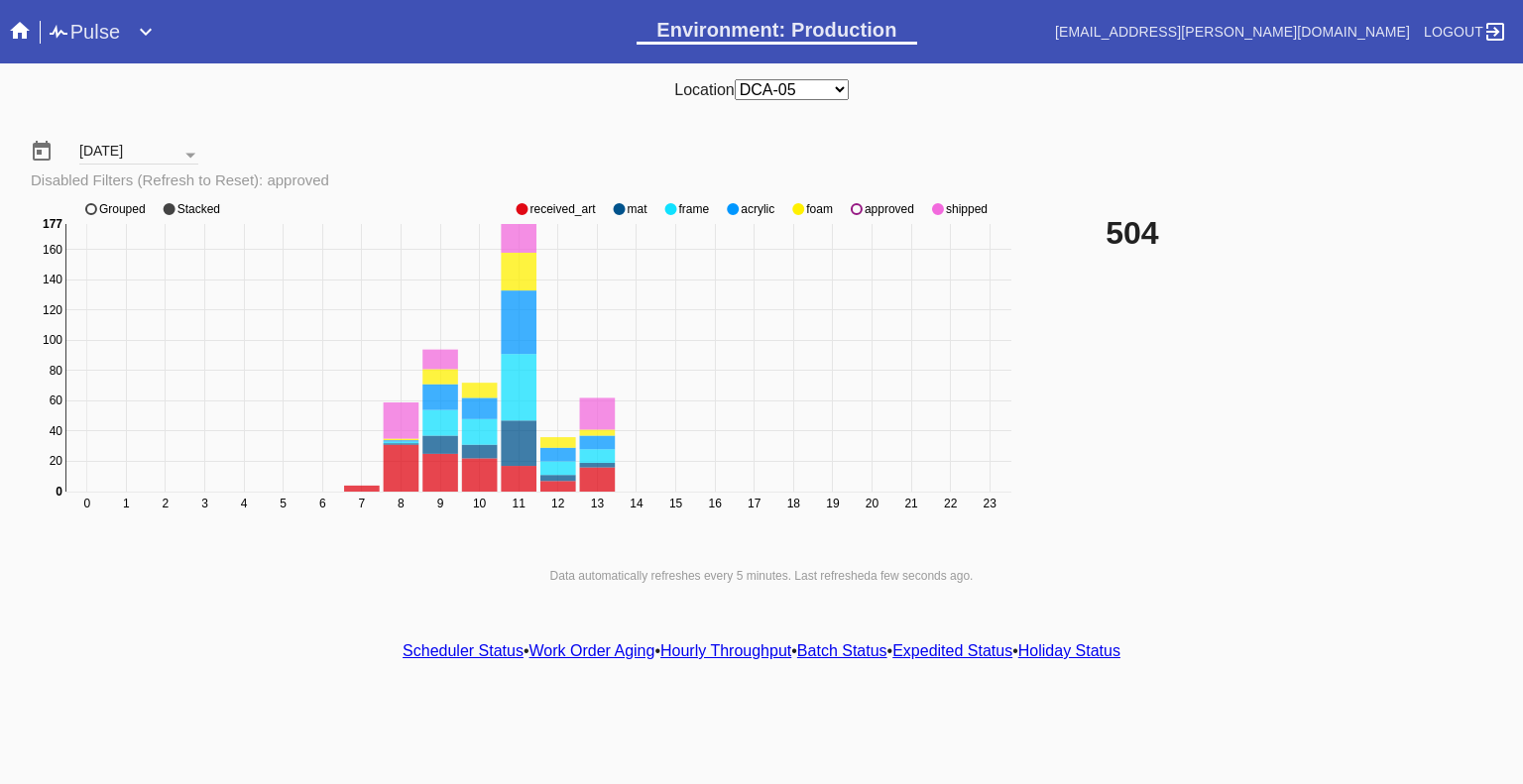 click 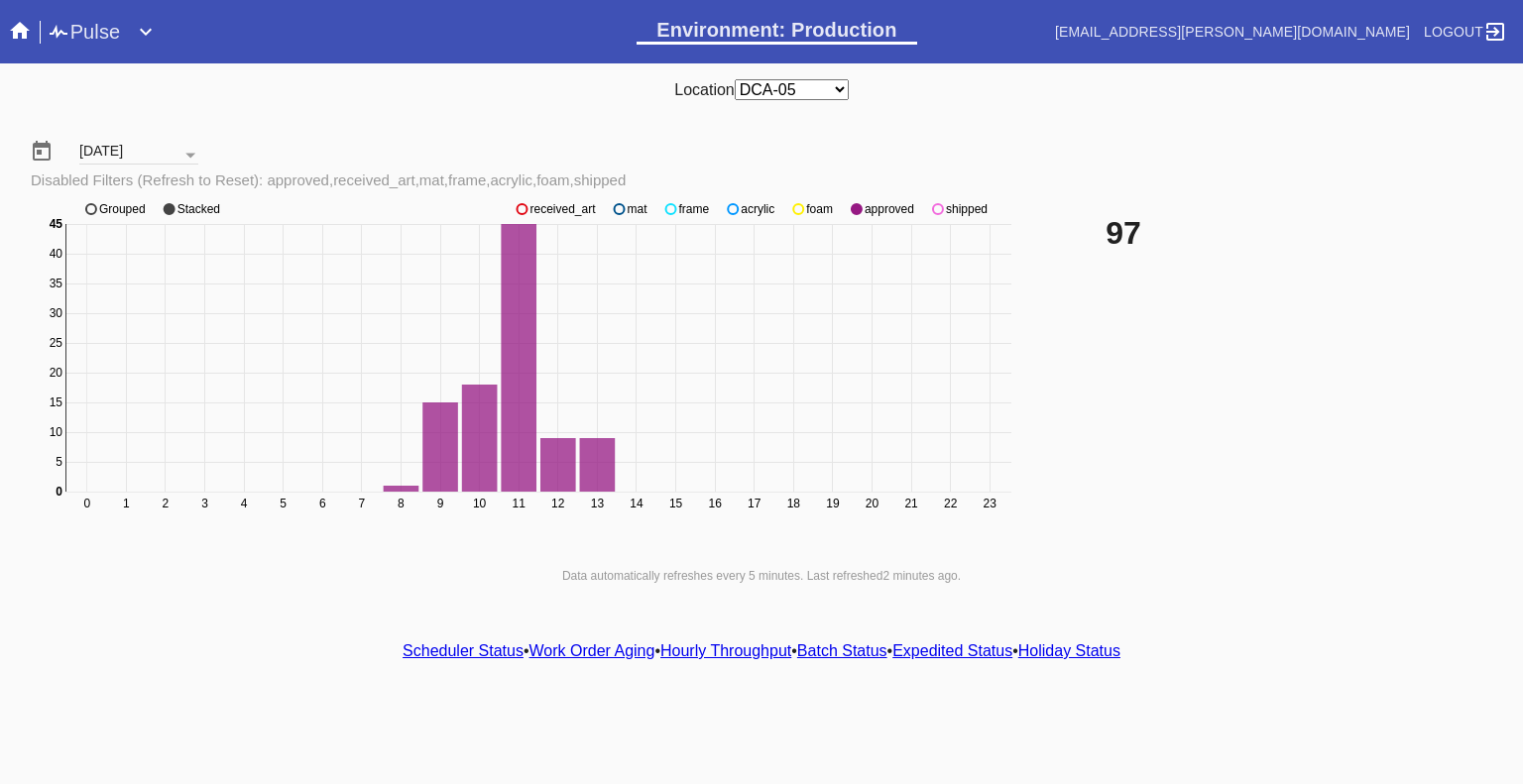 click 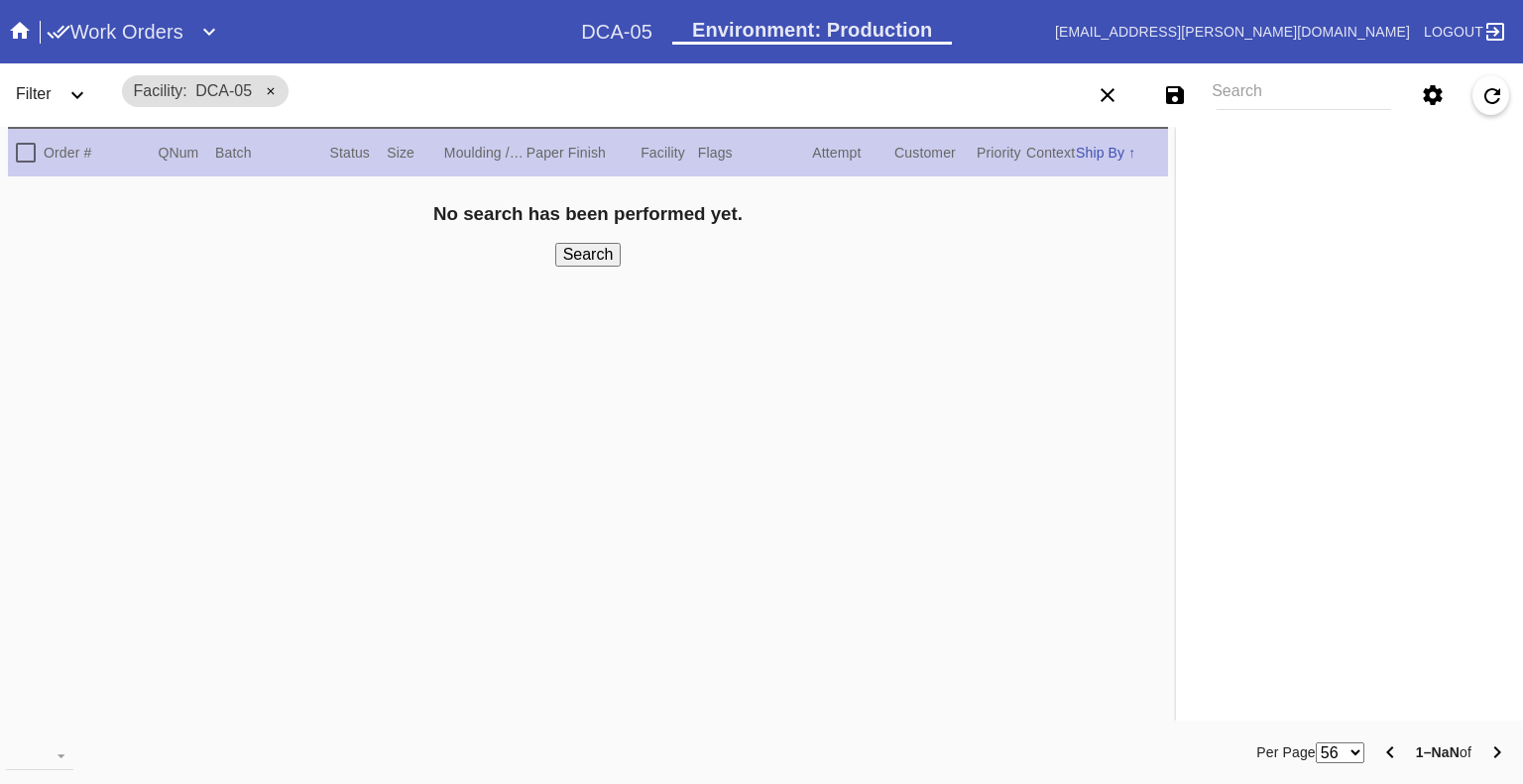 scroll, scrollTop: 0, scrollLeft: 0, axis: both 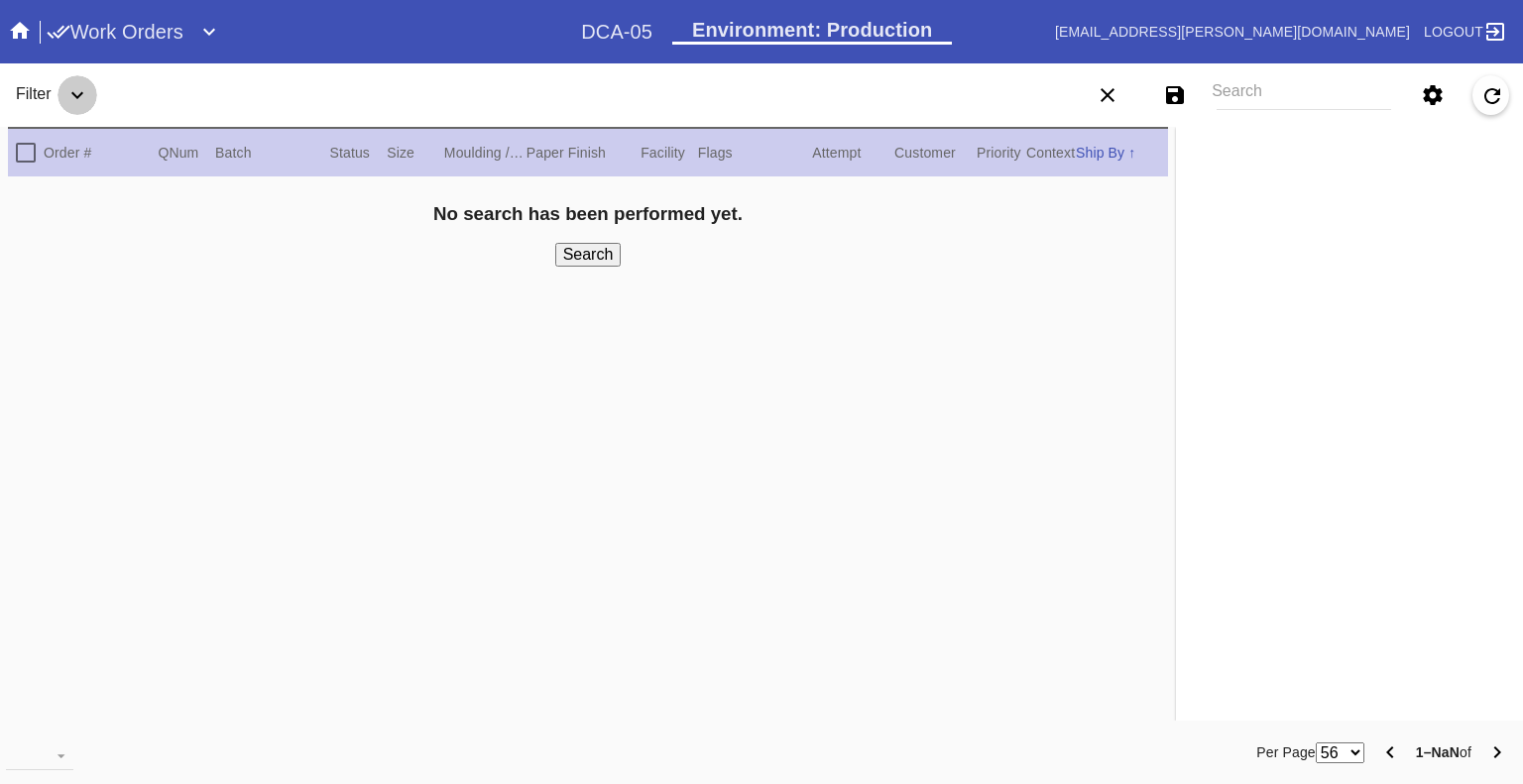 click at bounding box center (77, 95) 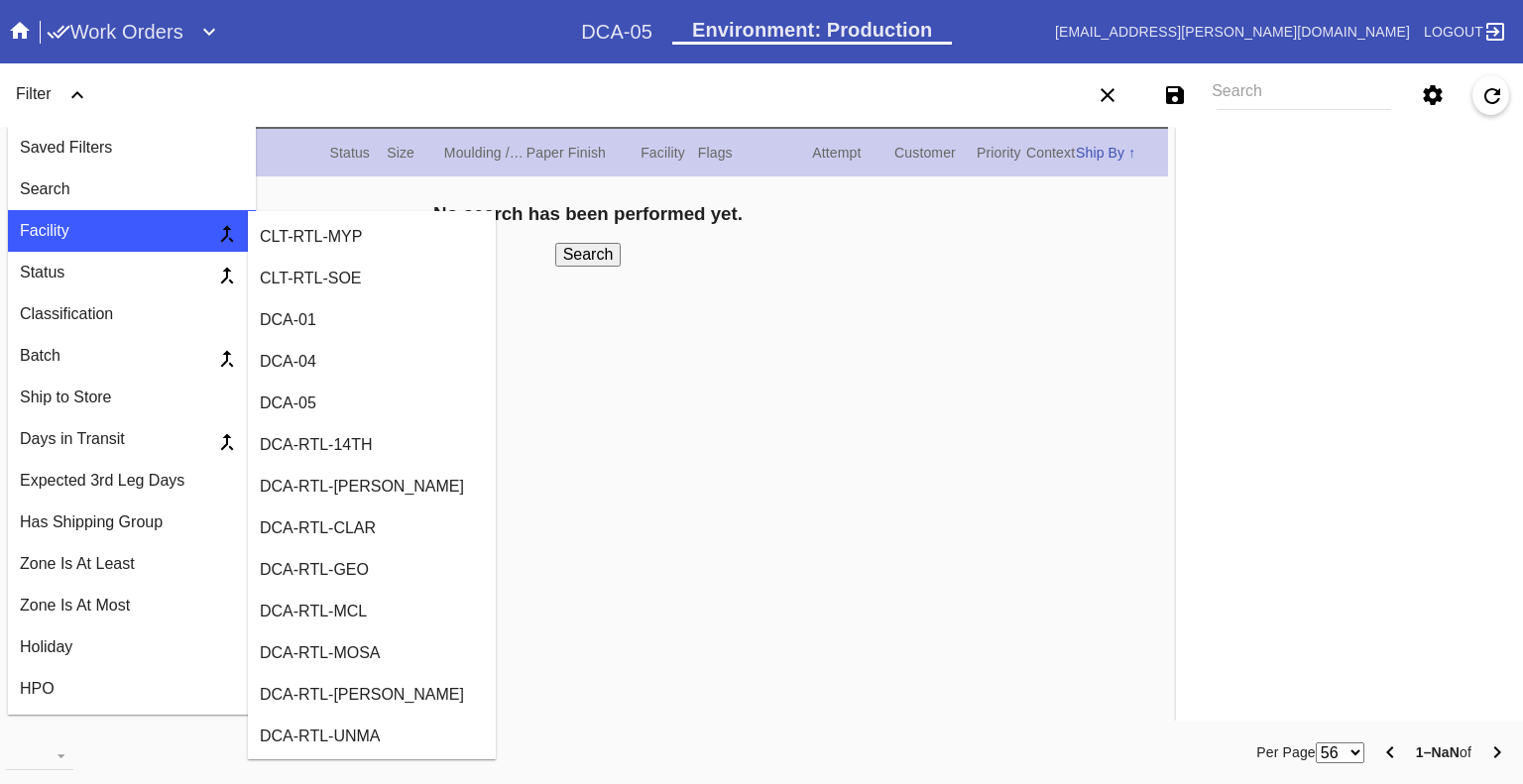 scroll, scrollTop: 892, scrollLeft: 0, axis: vertical 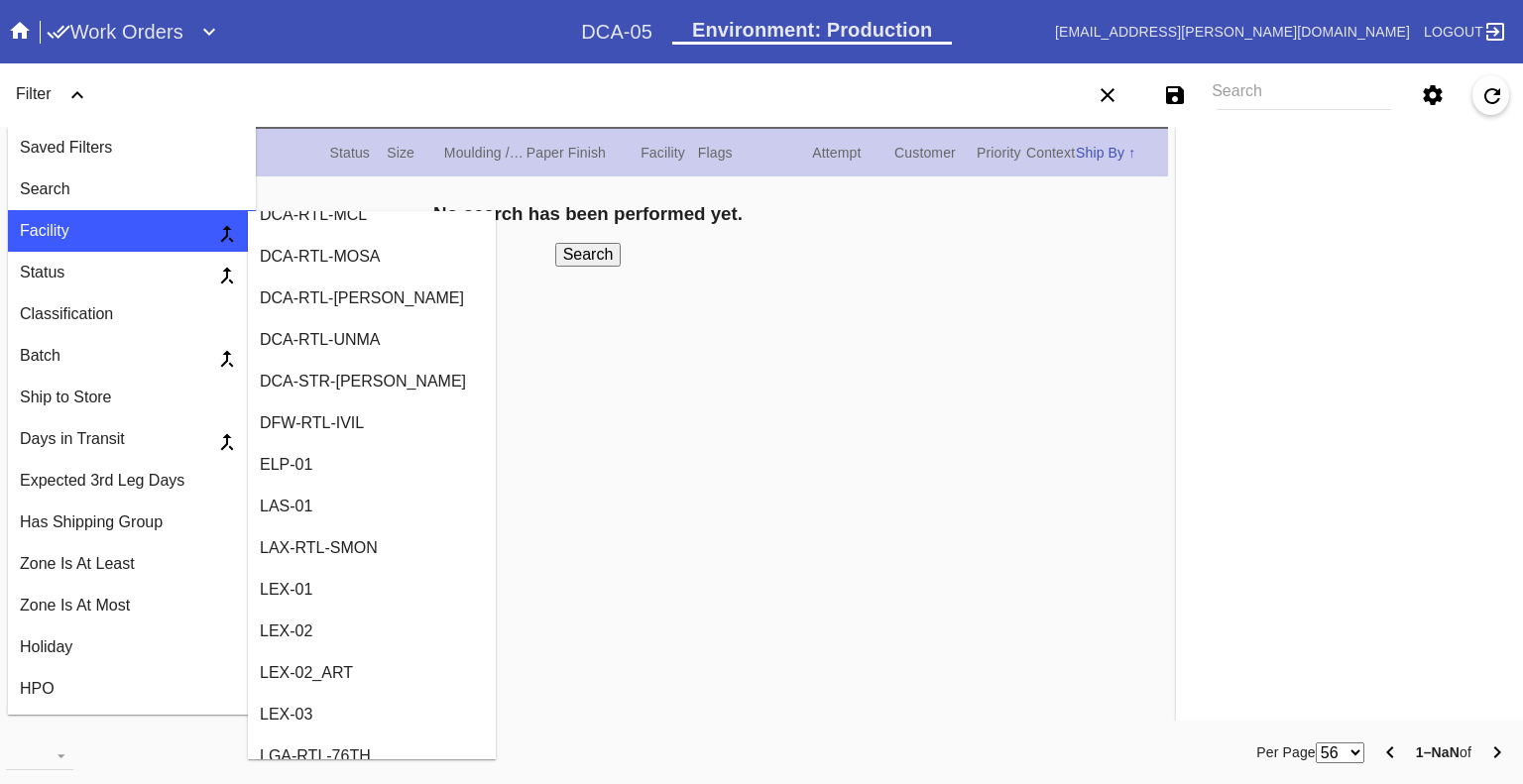 click on "LEX-01" at bounding box center (372, 590) 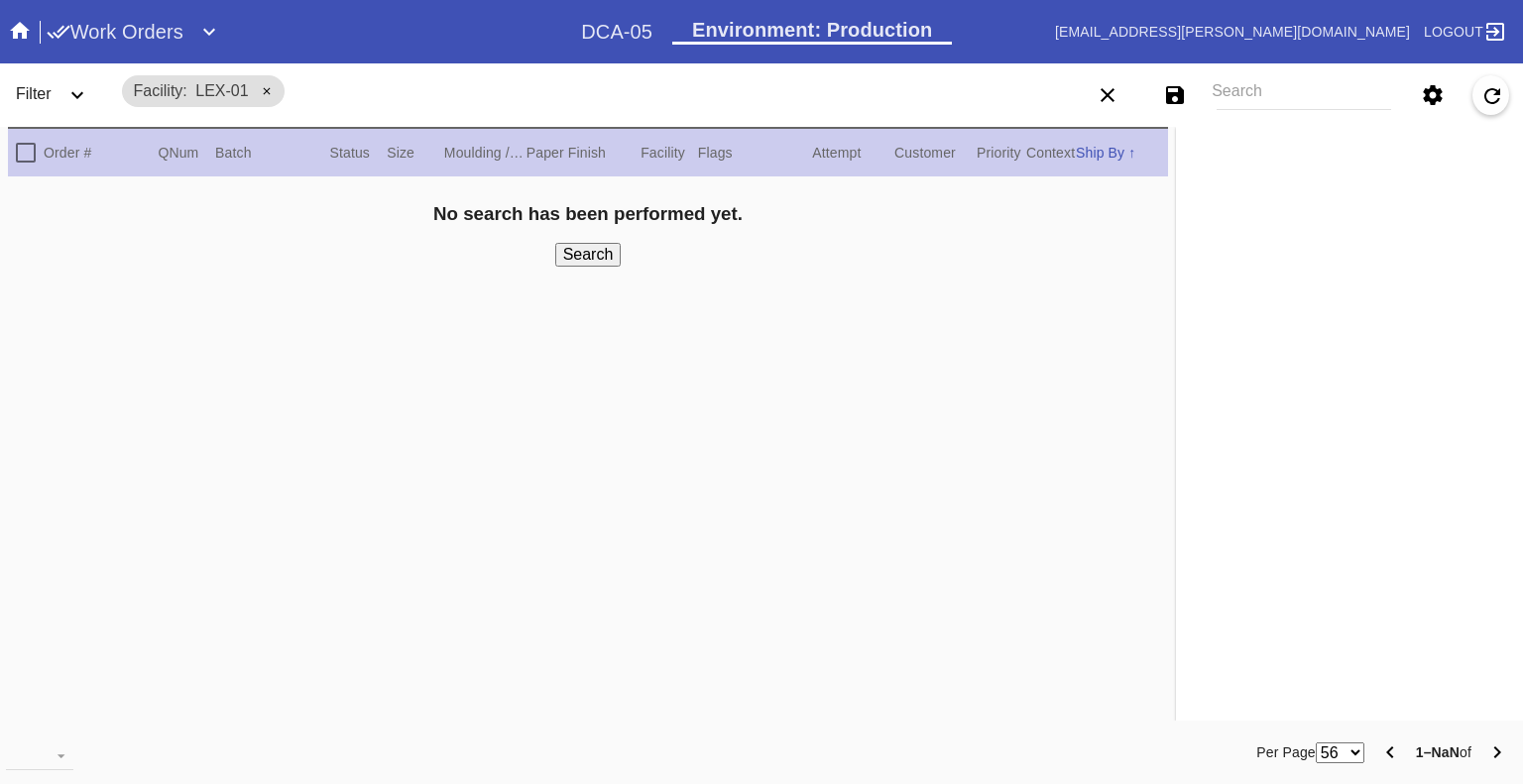 click 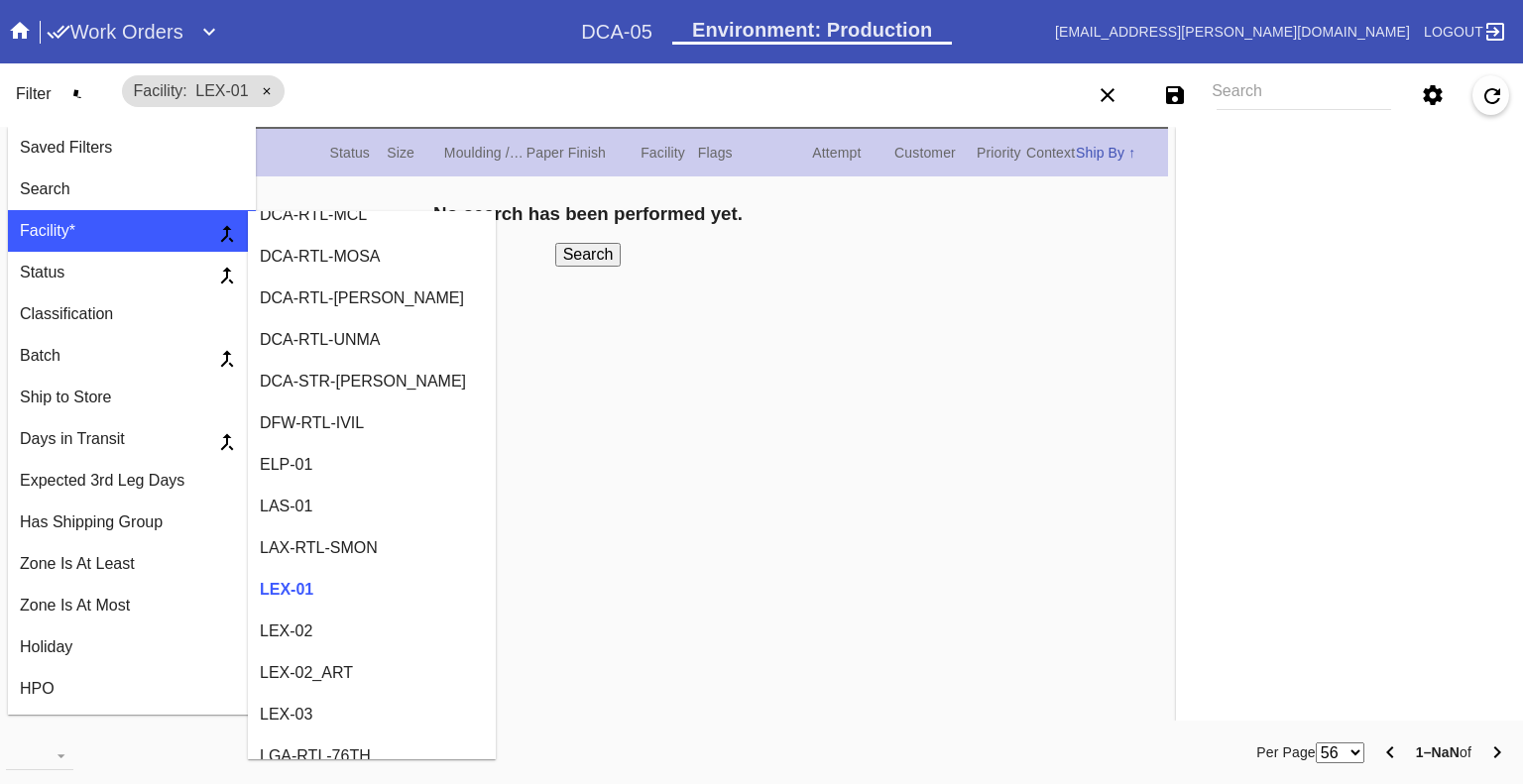 scroll, scrollTop: 0, scrollLeft: 0, axis: both 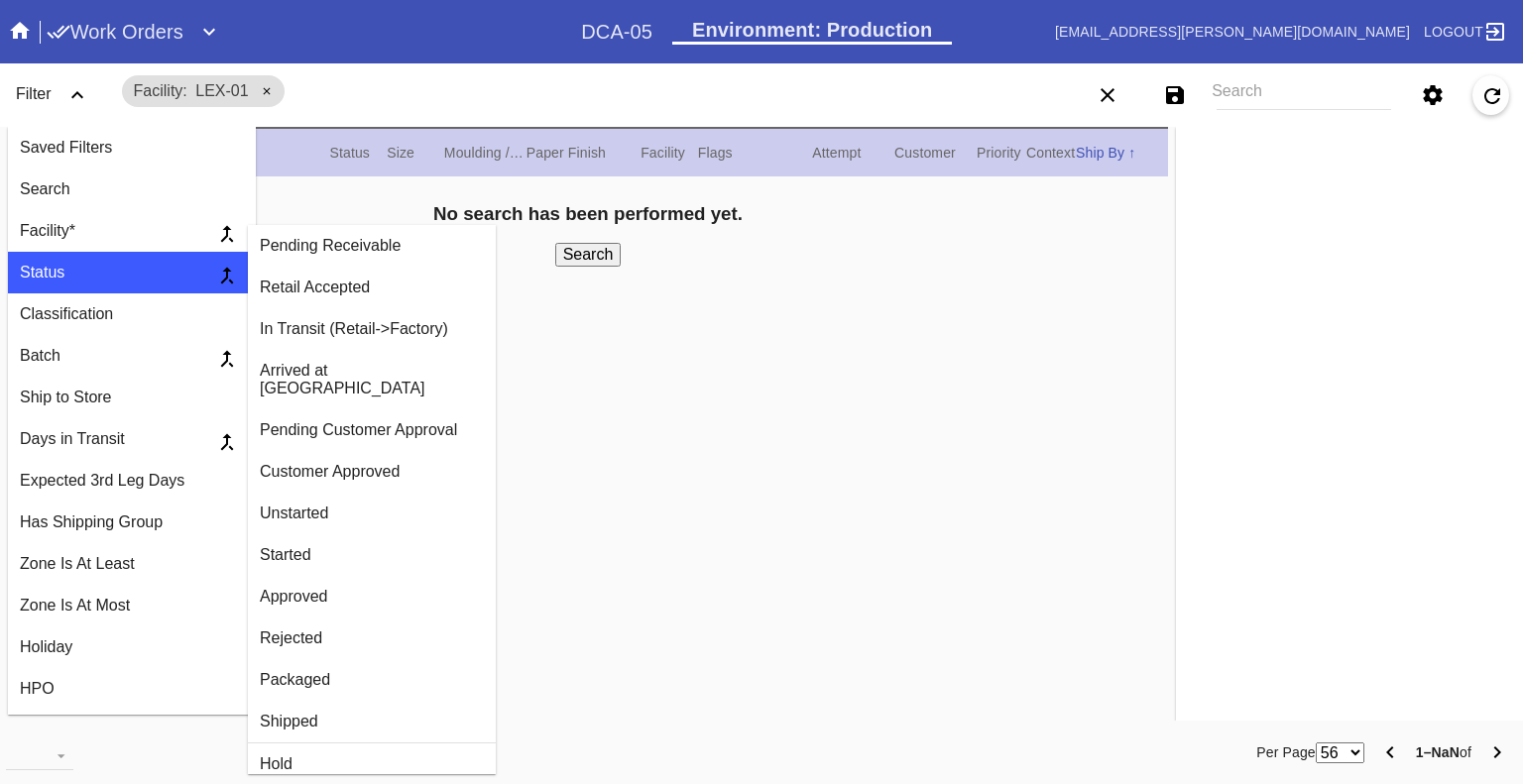 click on "Arrived at [GEOGRAPHIC_DATA]" at bounding box center (372, 380) 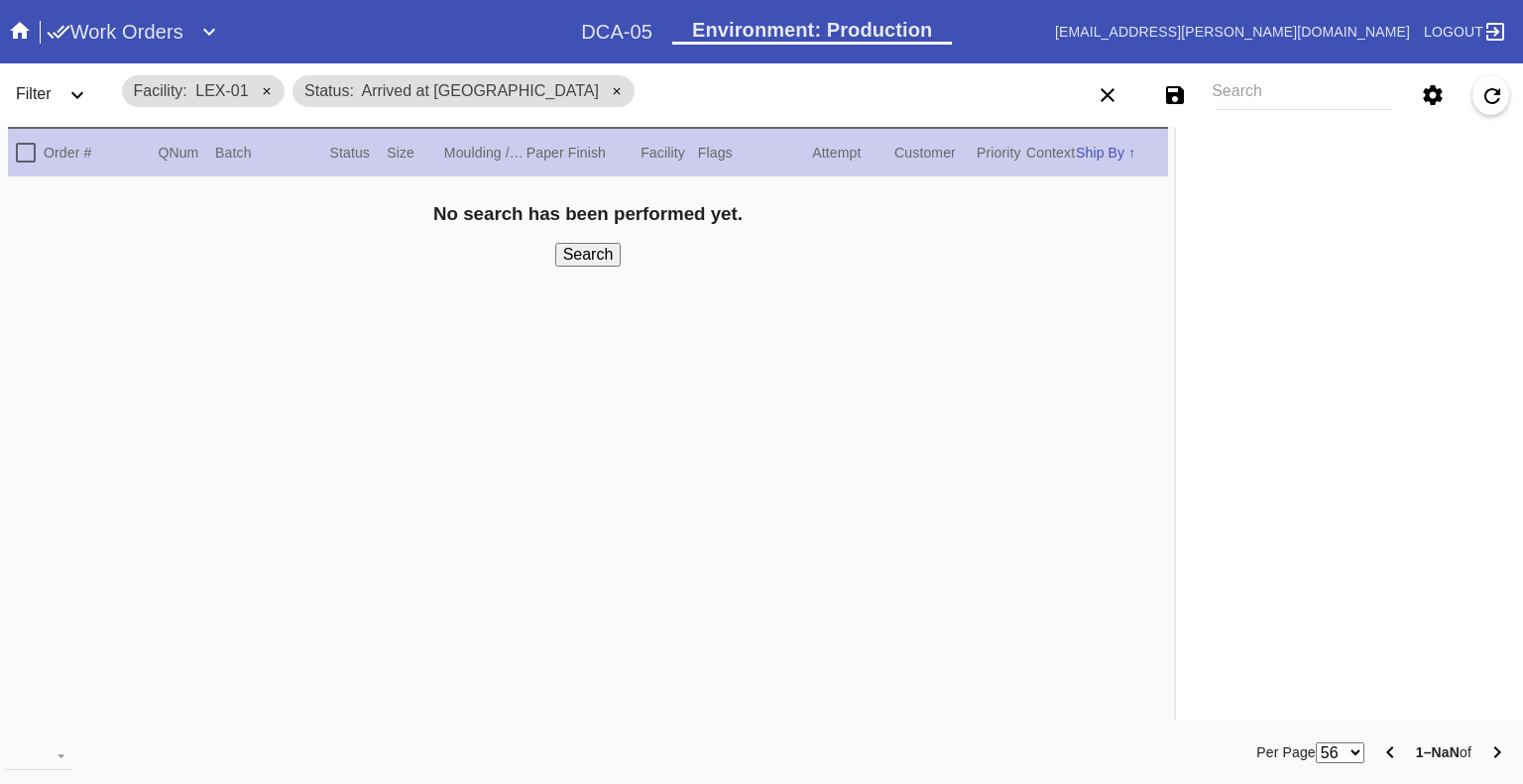 click on "Filter" at bounding box center (34, 93) 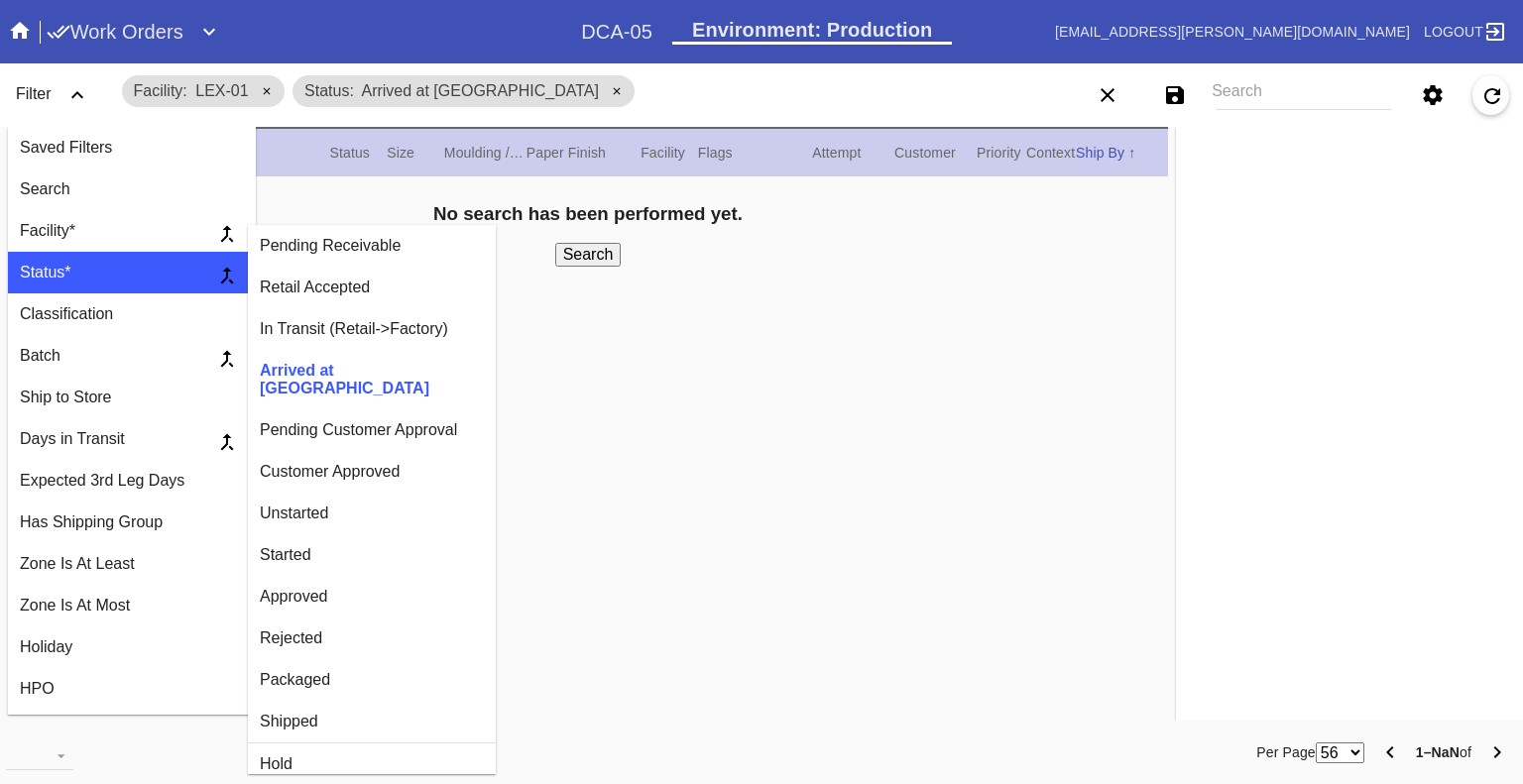 drag, startPoint x: 304, startPoint y: 459, endPoint x: 286, endPoint y: 434, distance: 30.805844 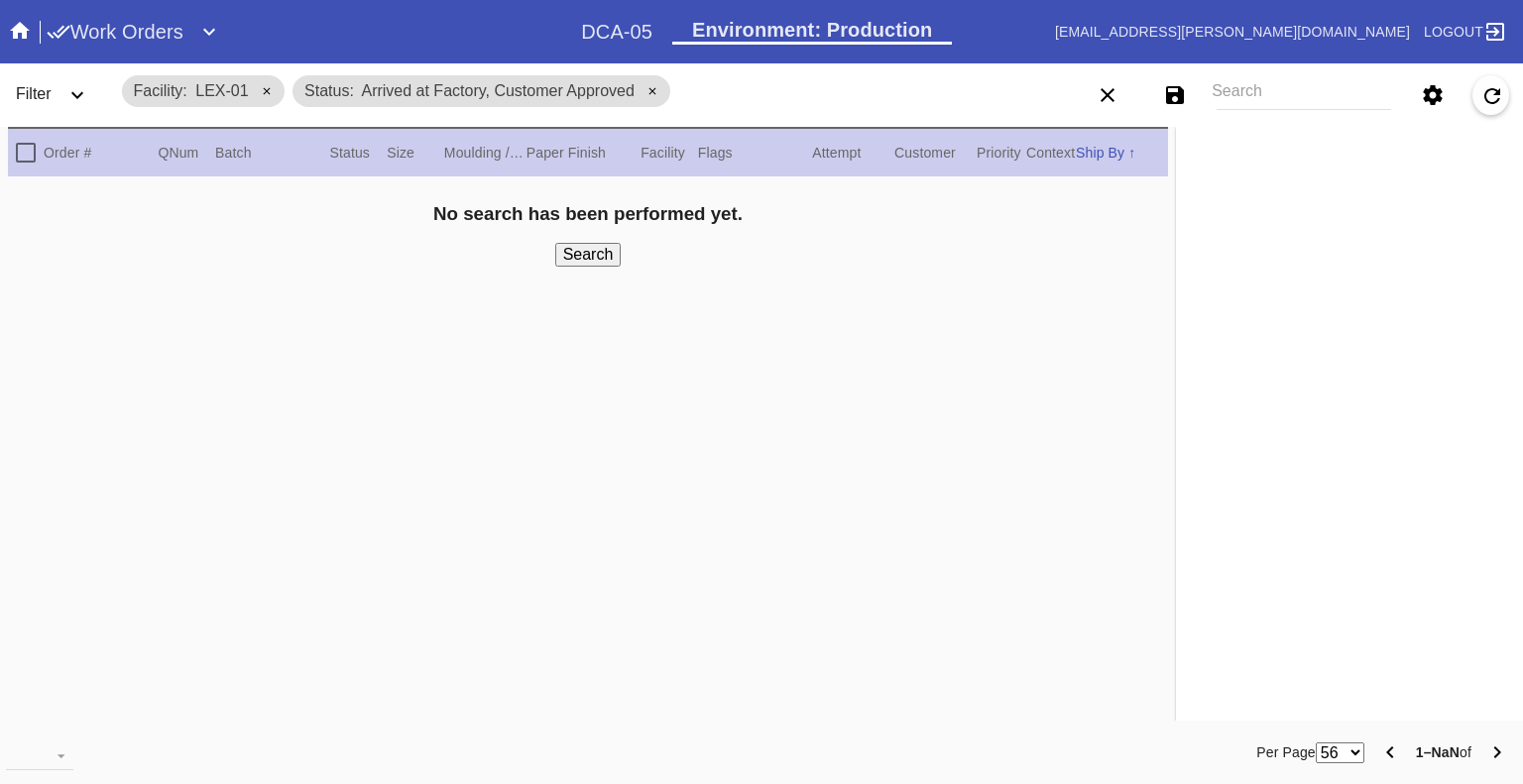 click 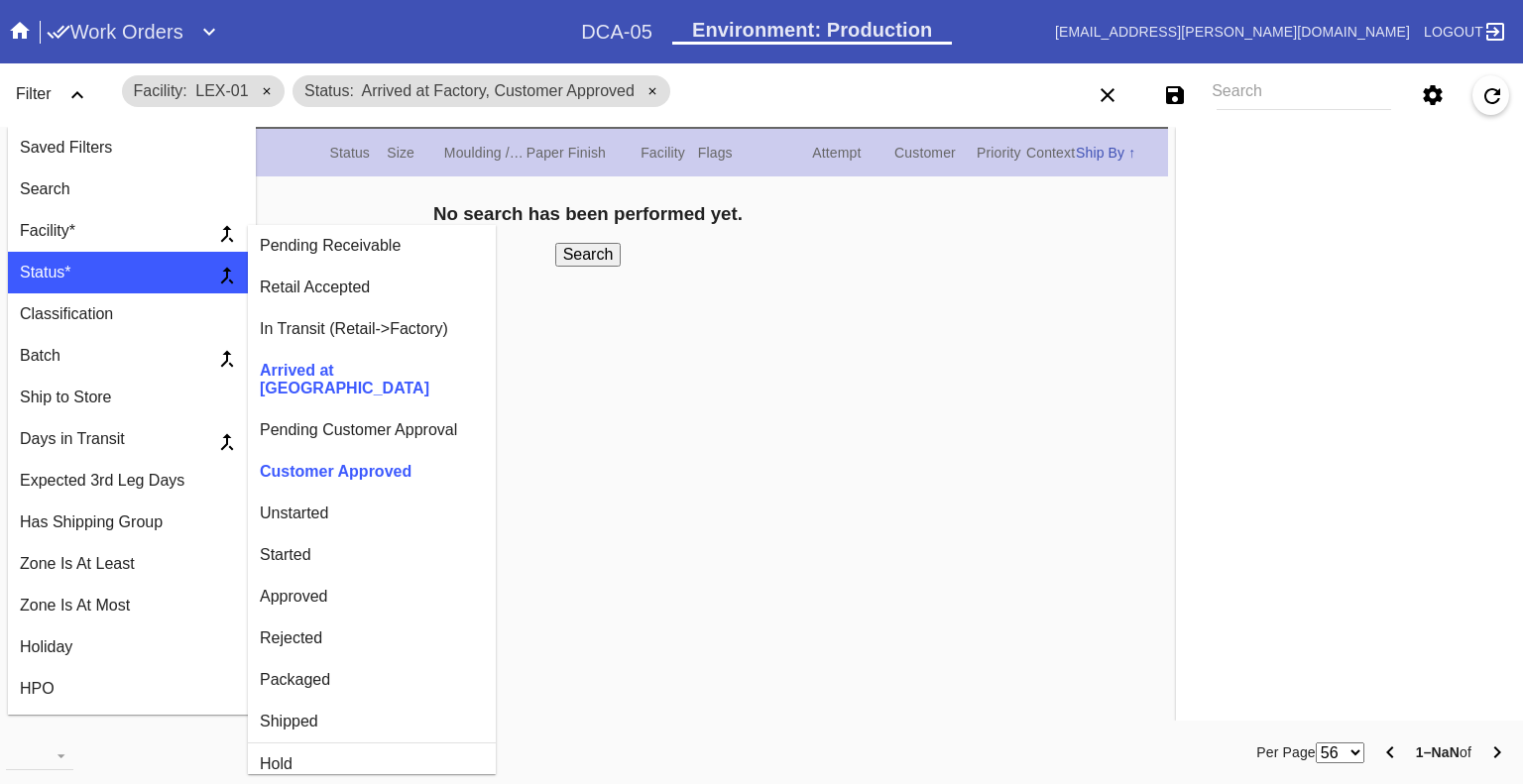 click on "Unstarted" at bounding box center [372, 513] 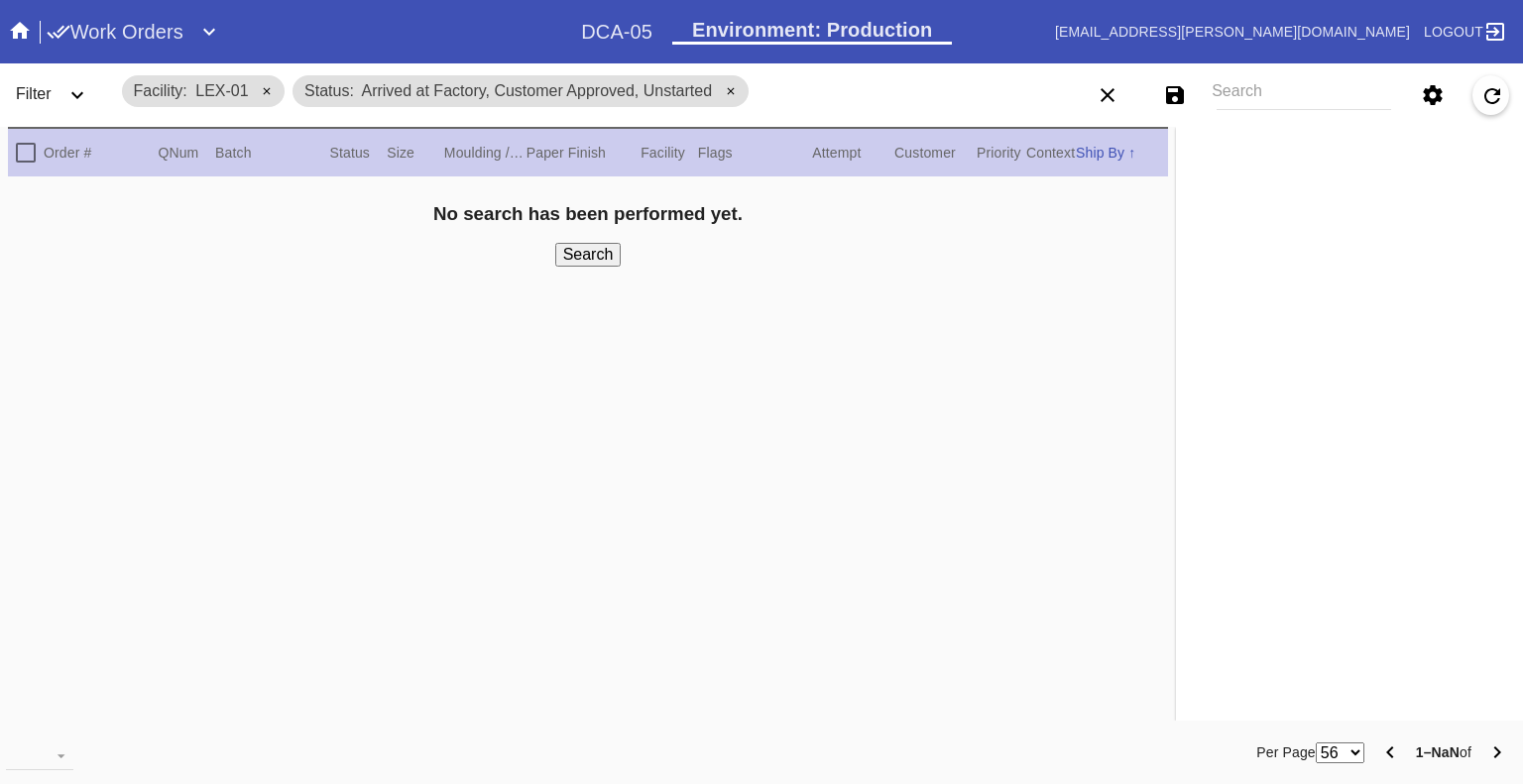 click on "Filter" at bounding box center (59, 95) 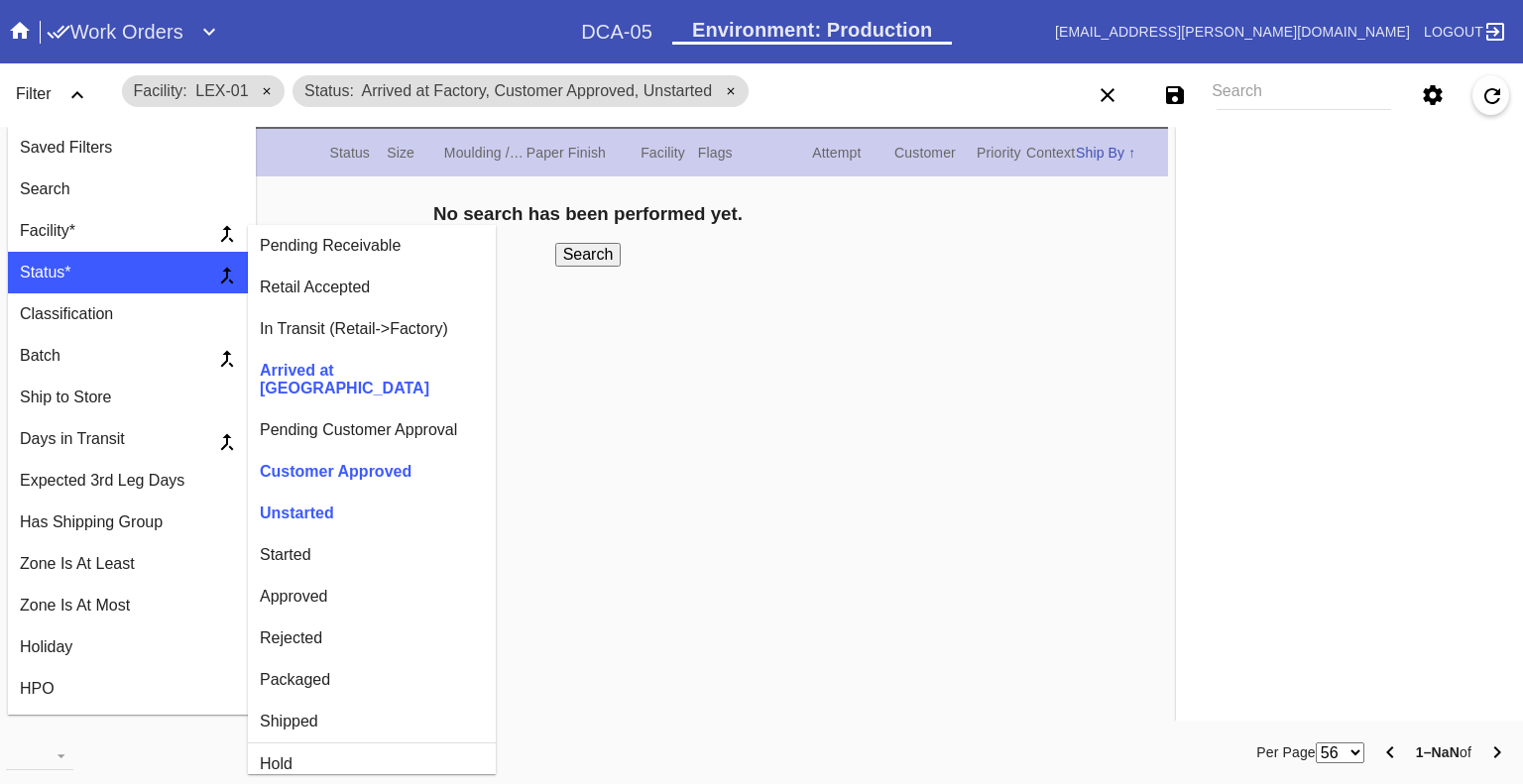 click on "Started" at bounding box center [372, 555] 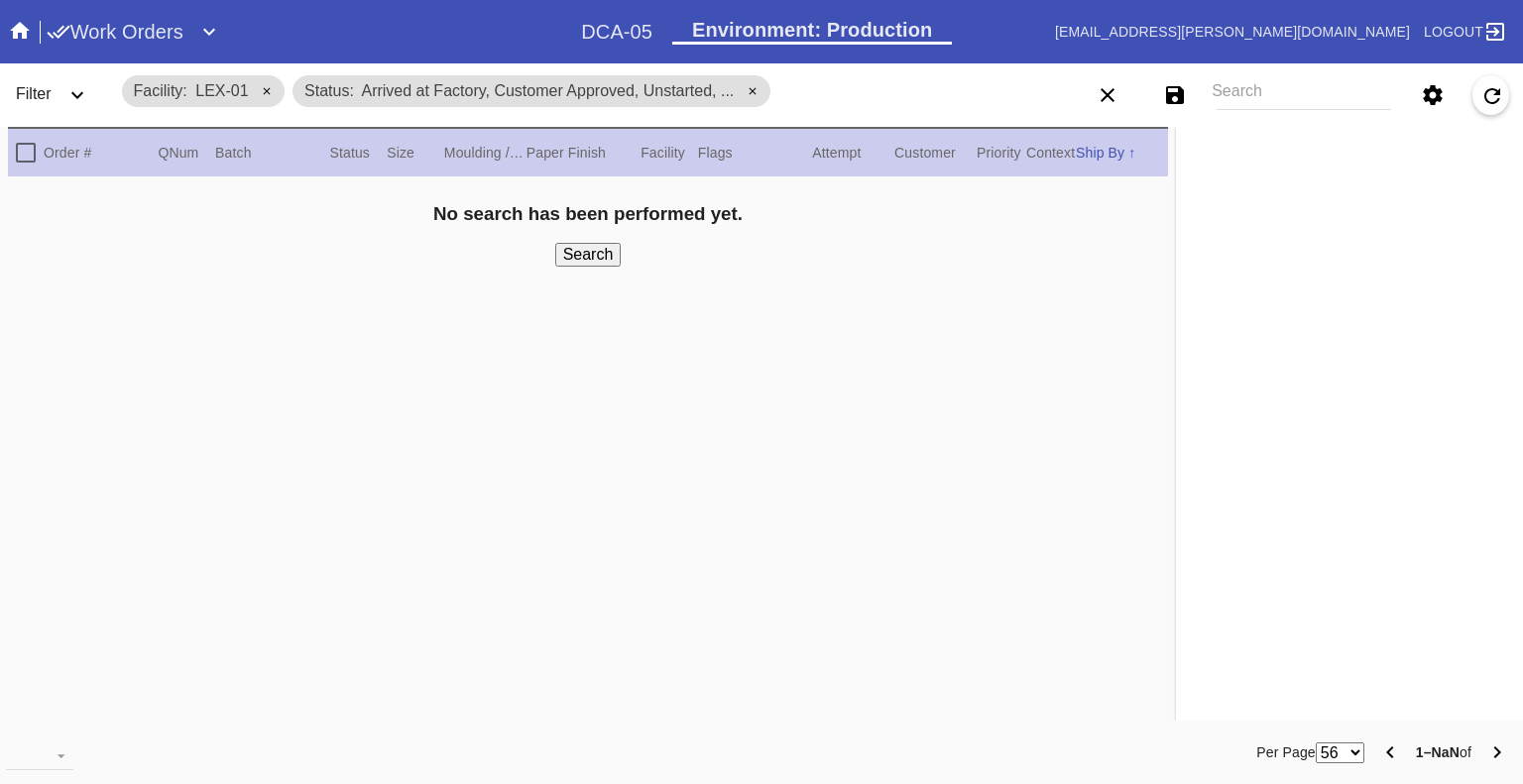 click 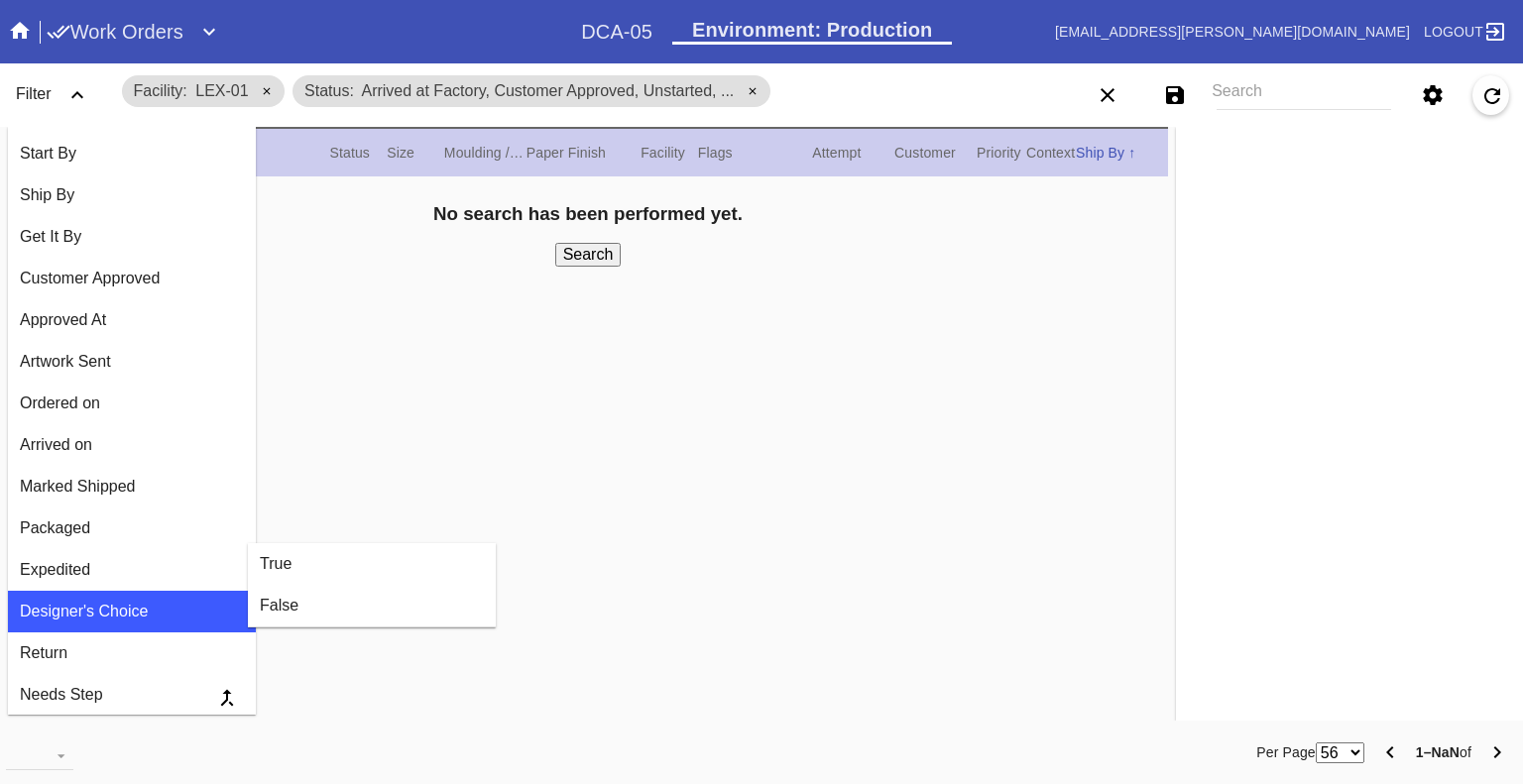 scroll, scrollTop: 1629, scrollLeft: 0, axis: vertical 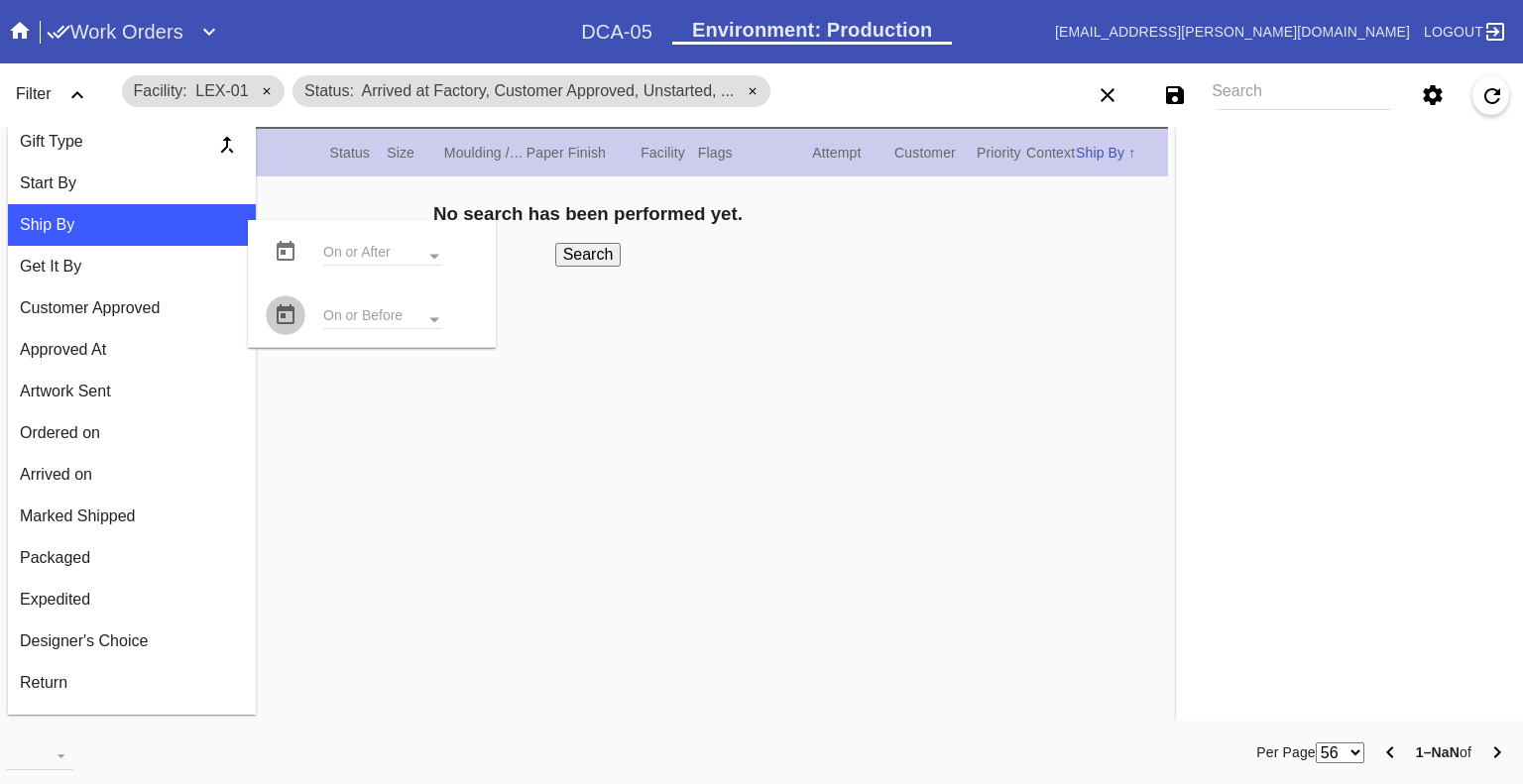 click at bounding box center (286, 315) 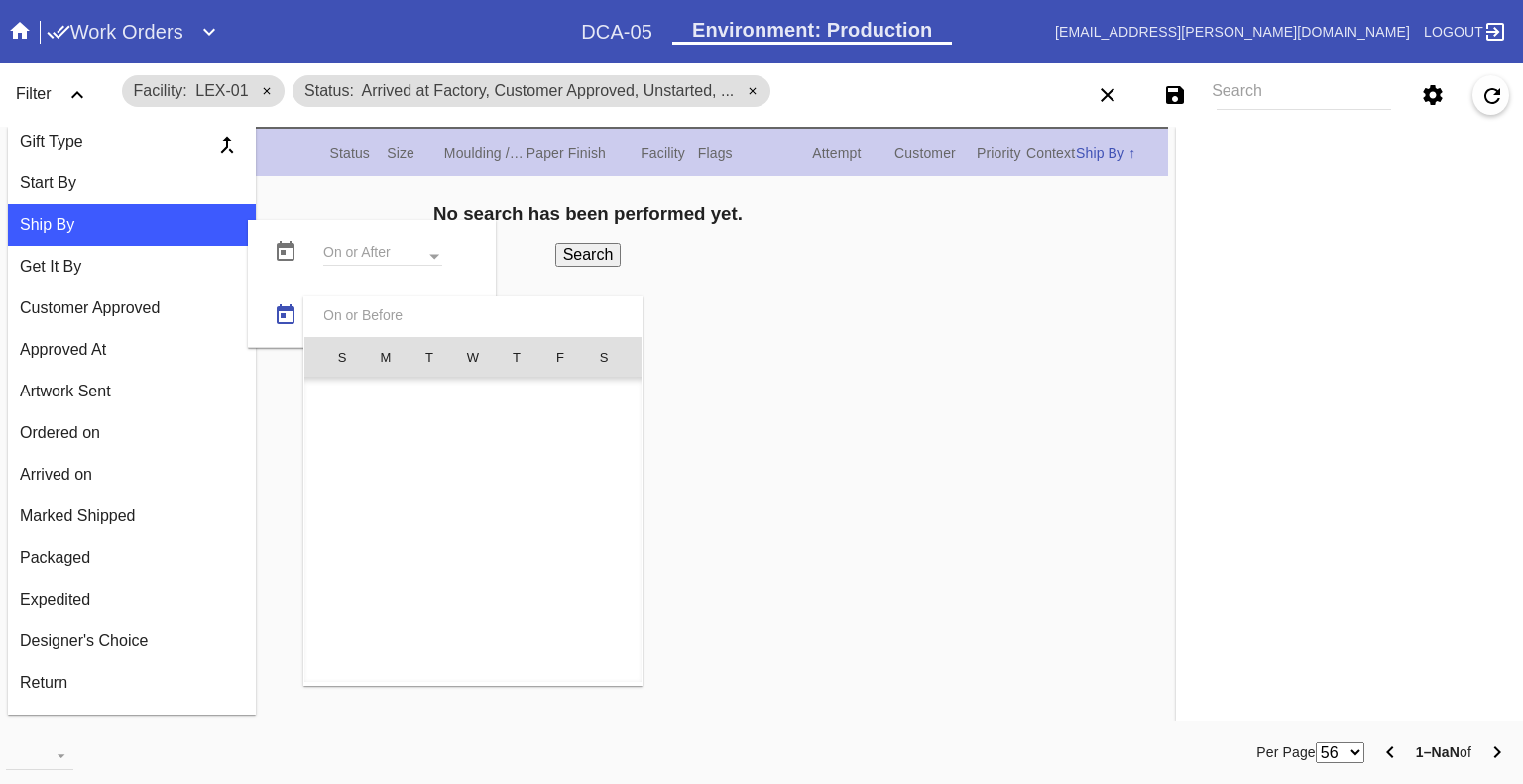 scroll, scrollTop: 458595, scrollLeft: 0, axis: vertical 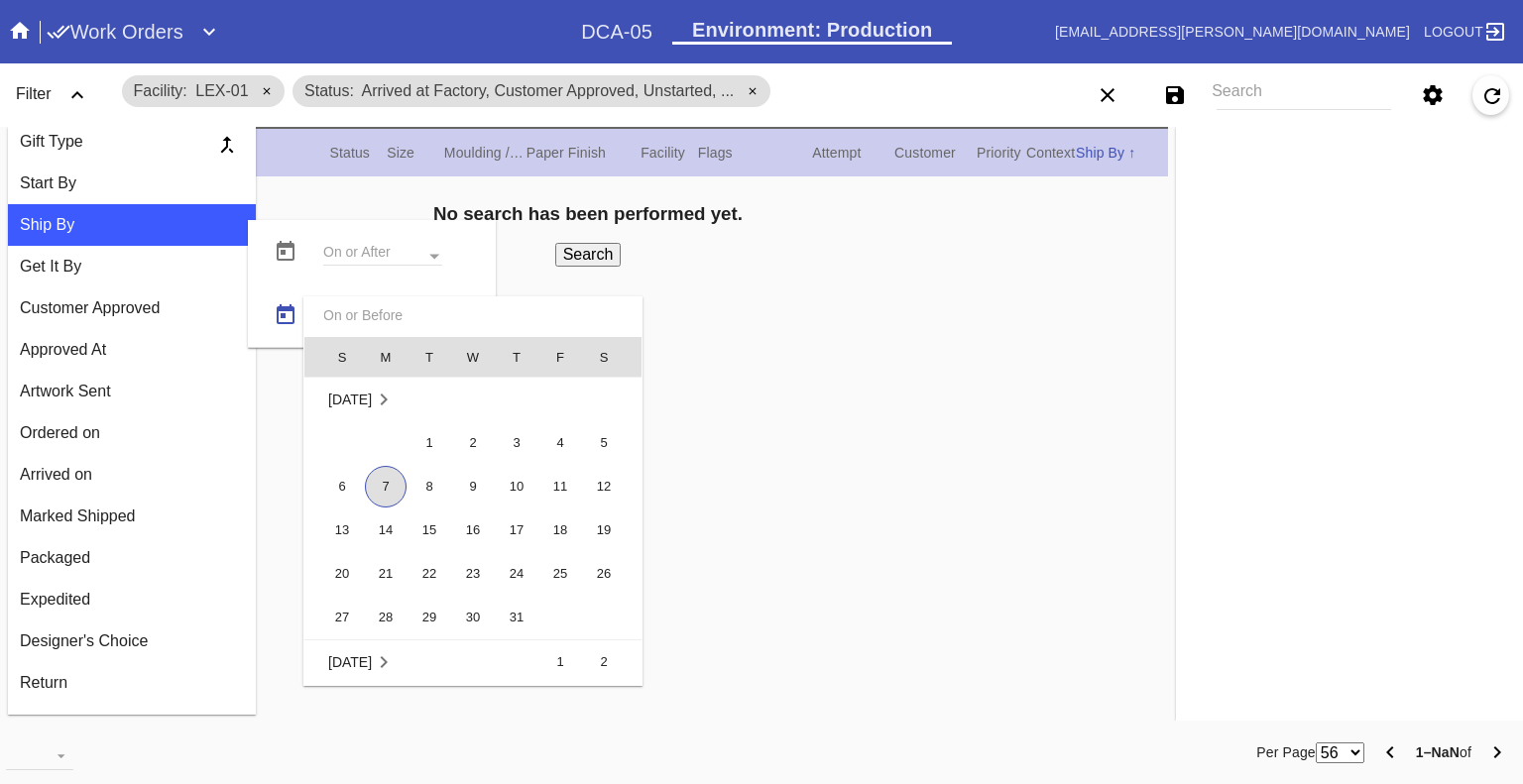 click on "7" at bounding box center (386, 487) 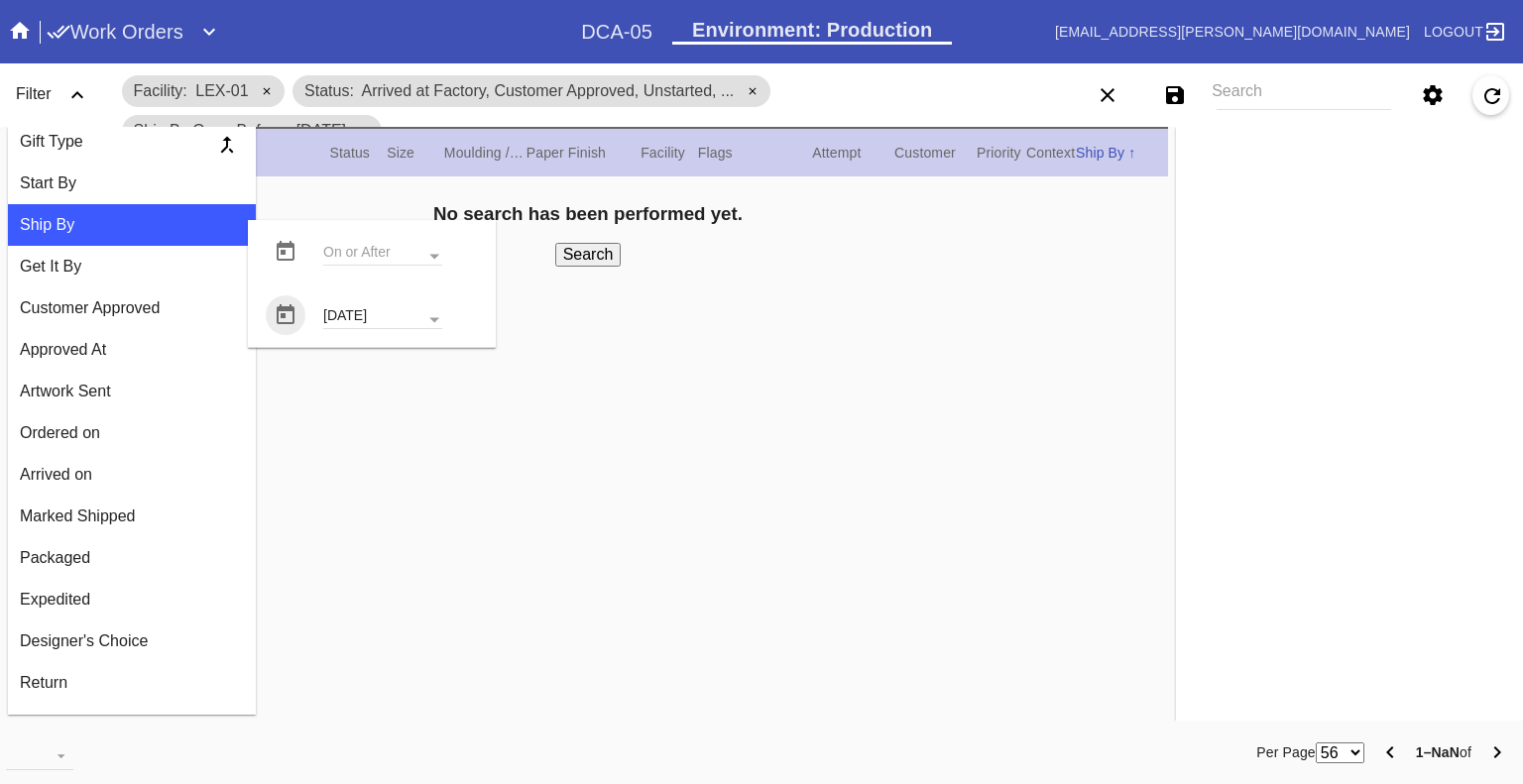 click on "Search" at bounding box center [588, 255] 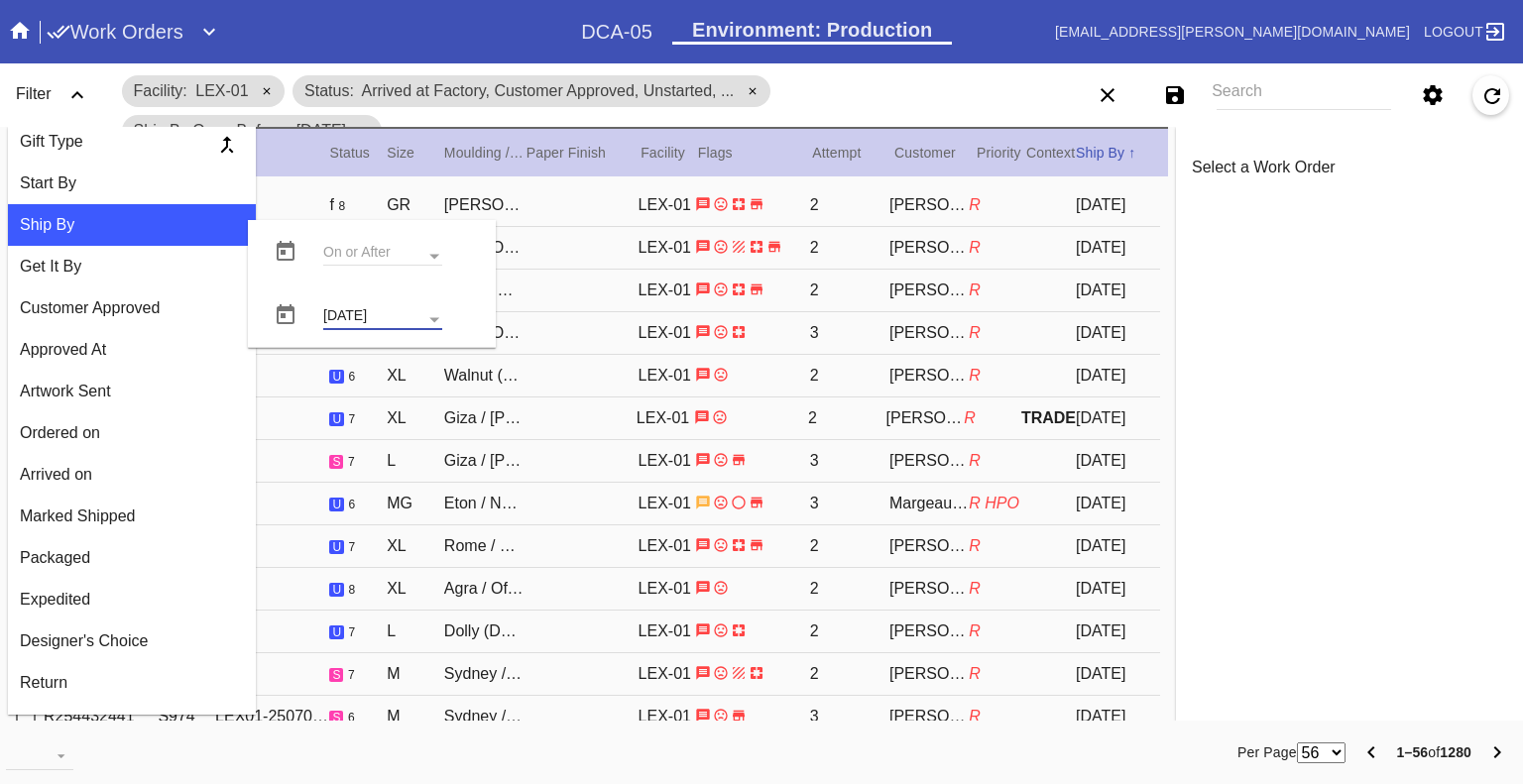 click on "7/7/2025" at bounding box center [383, 317] 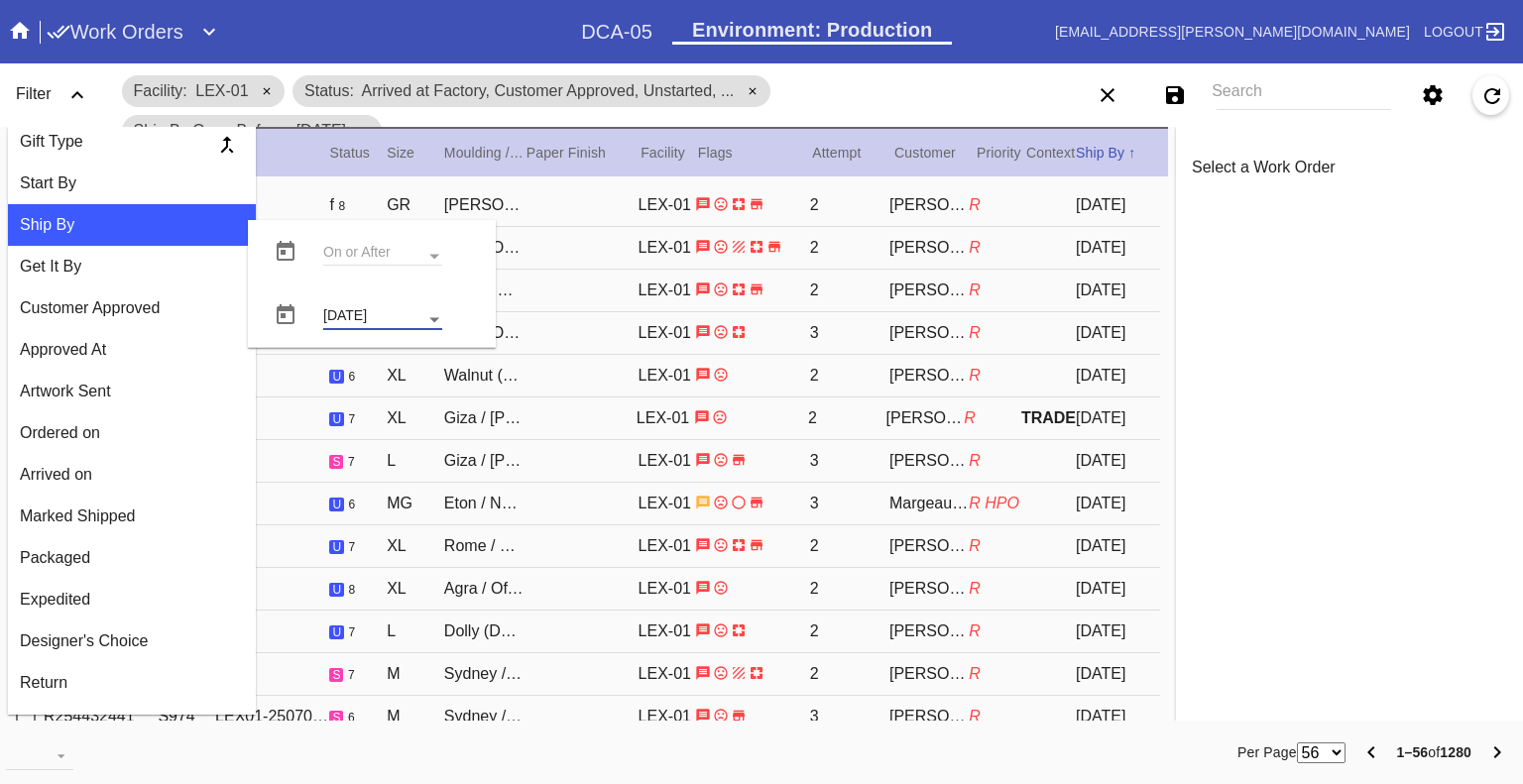 click at bounding box center [434, 320] 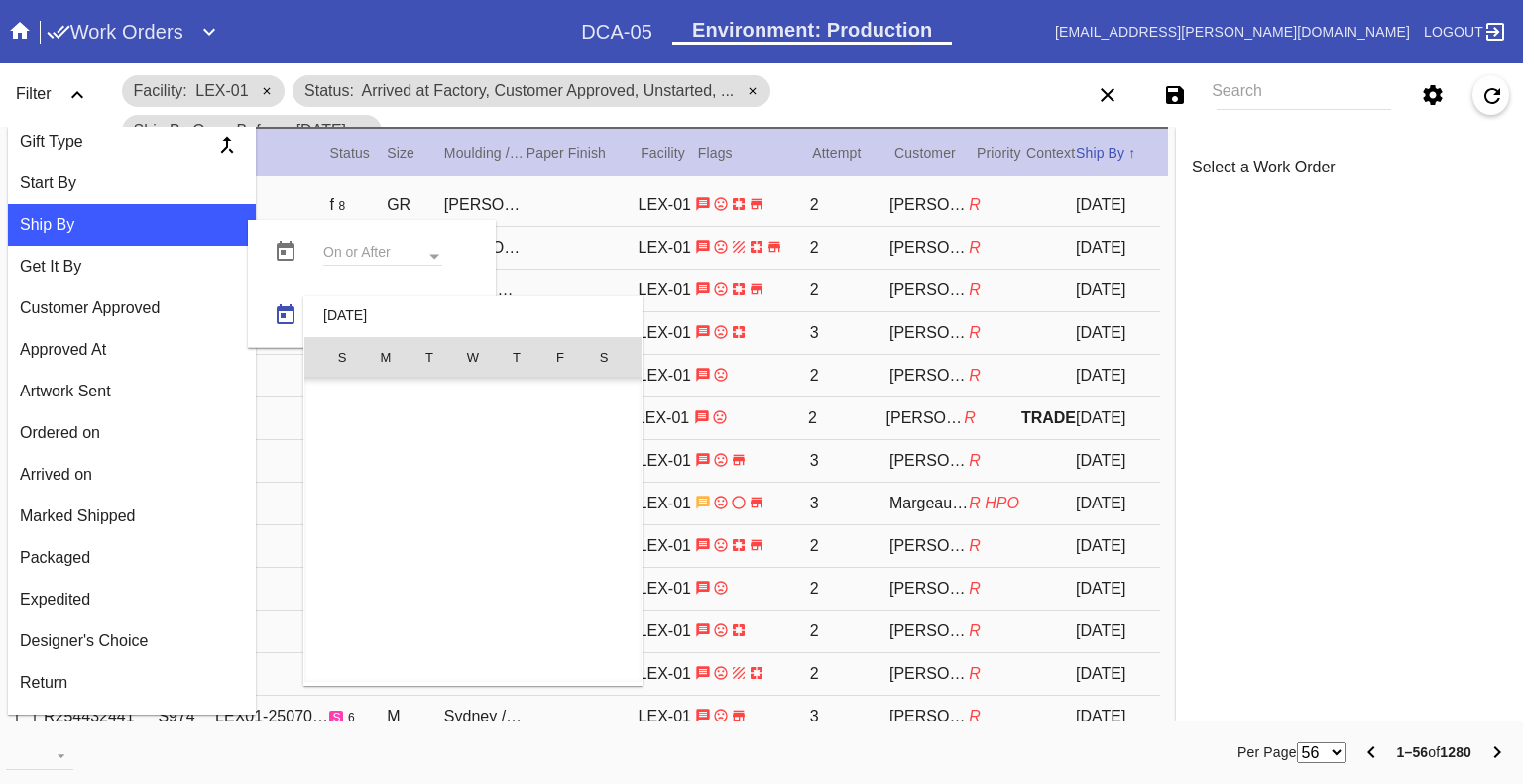 scroll, scrollTop: 458595, scrollLeft: 0, axis: vertical 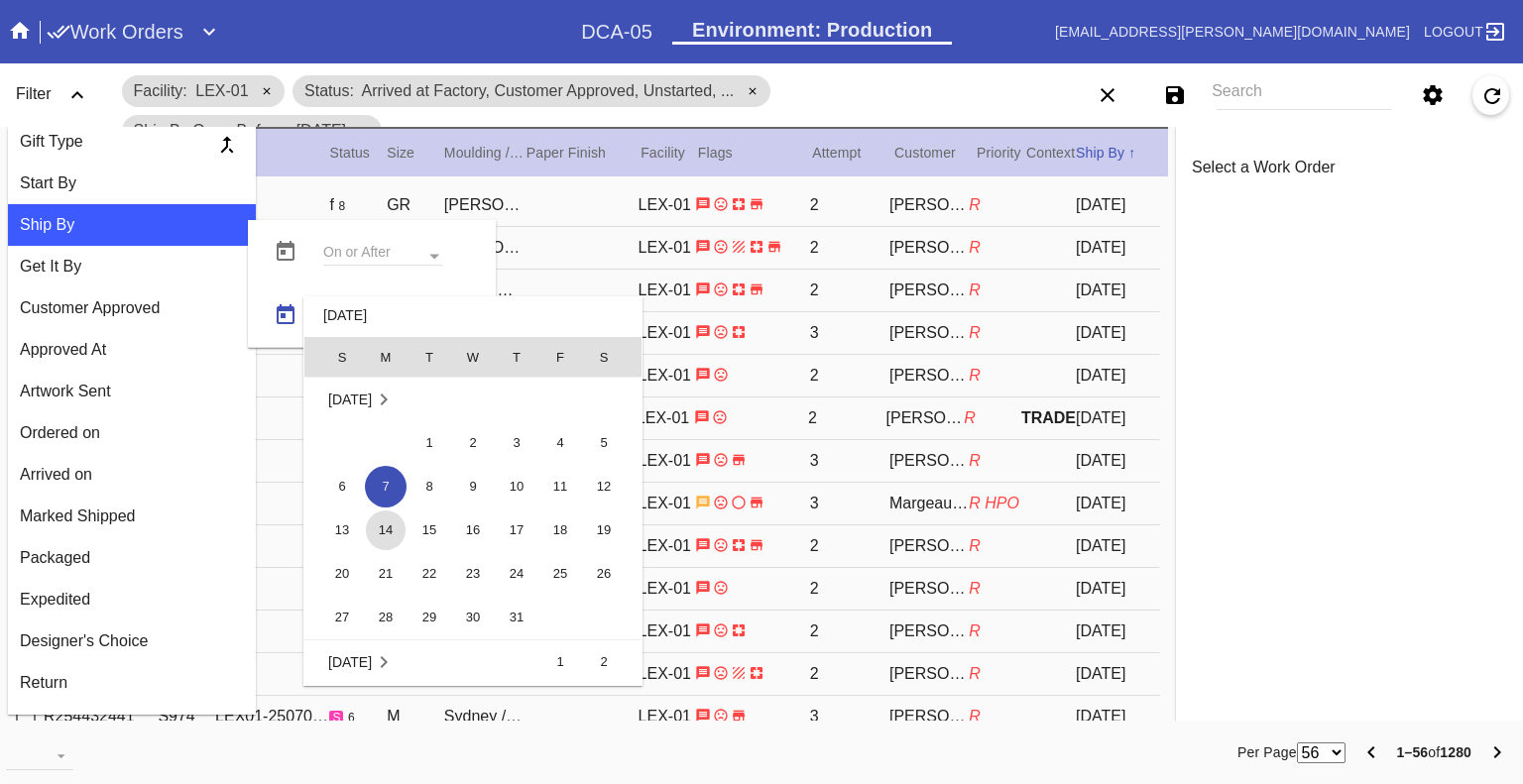 click on "14" at bounding box center (386, 530) 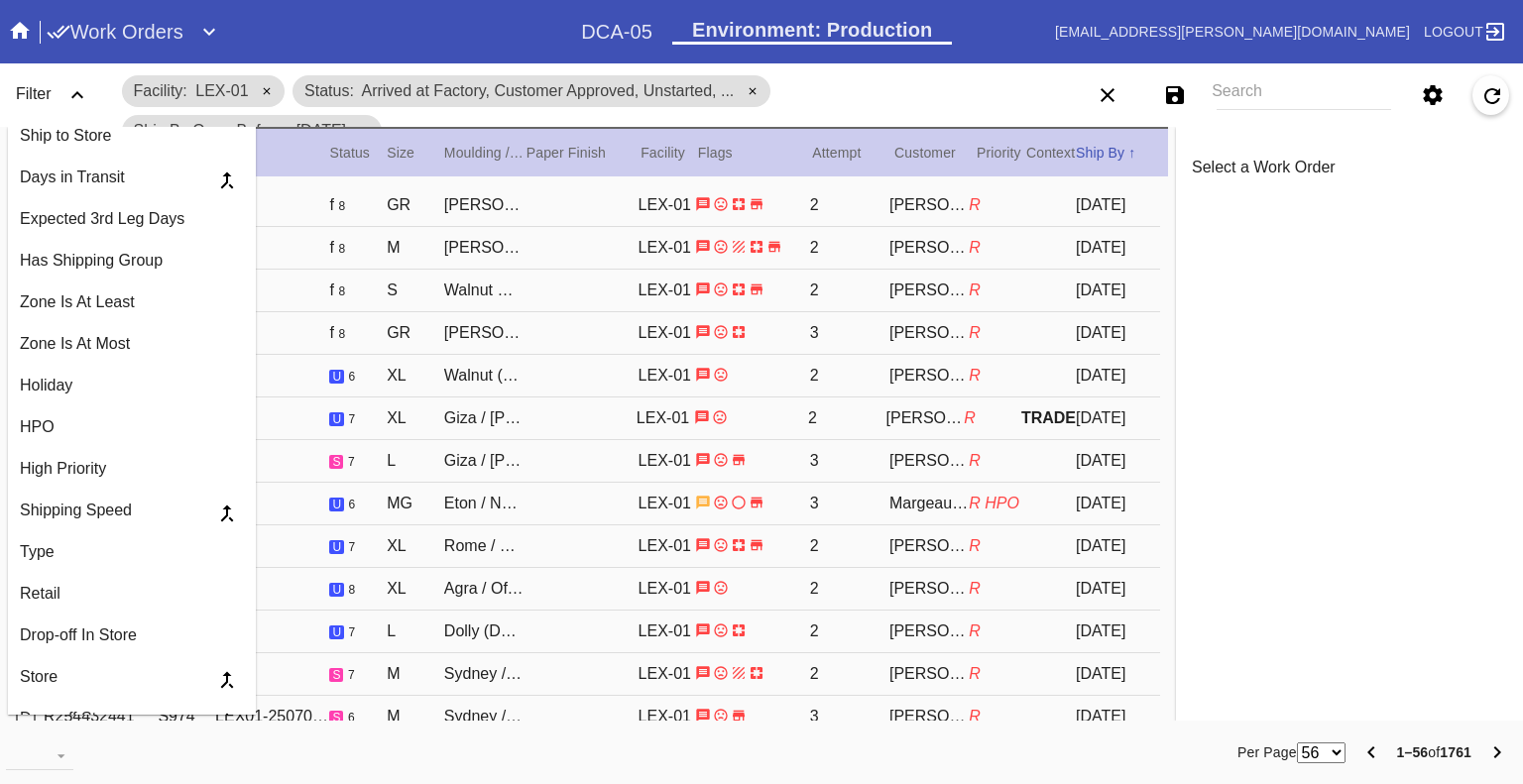 scroll, scrollTop: 143, scrollLeft: 0, axis: vertical 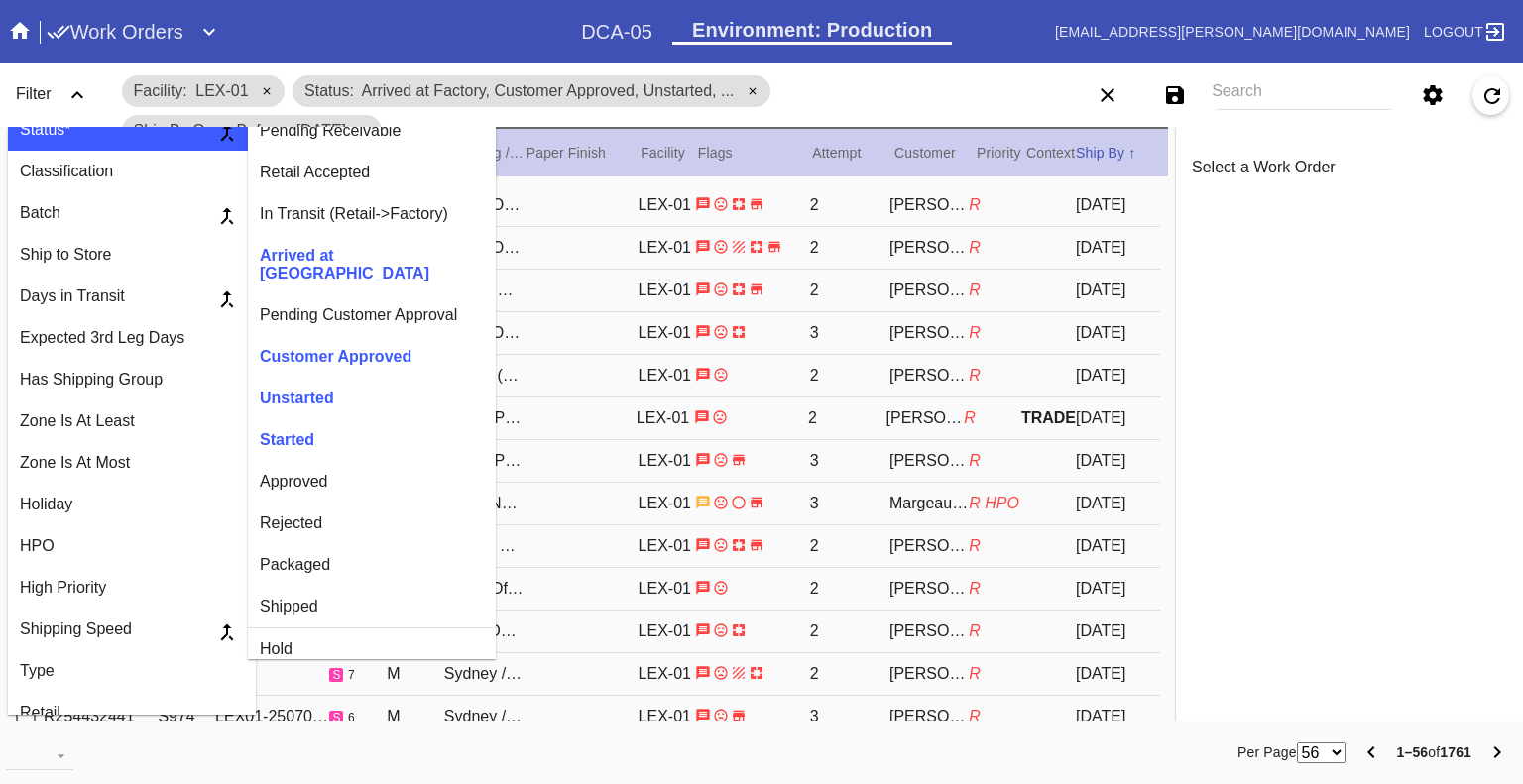 click 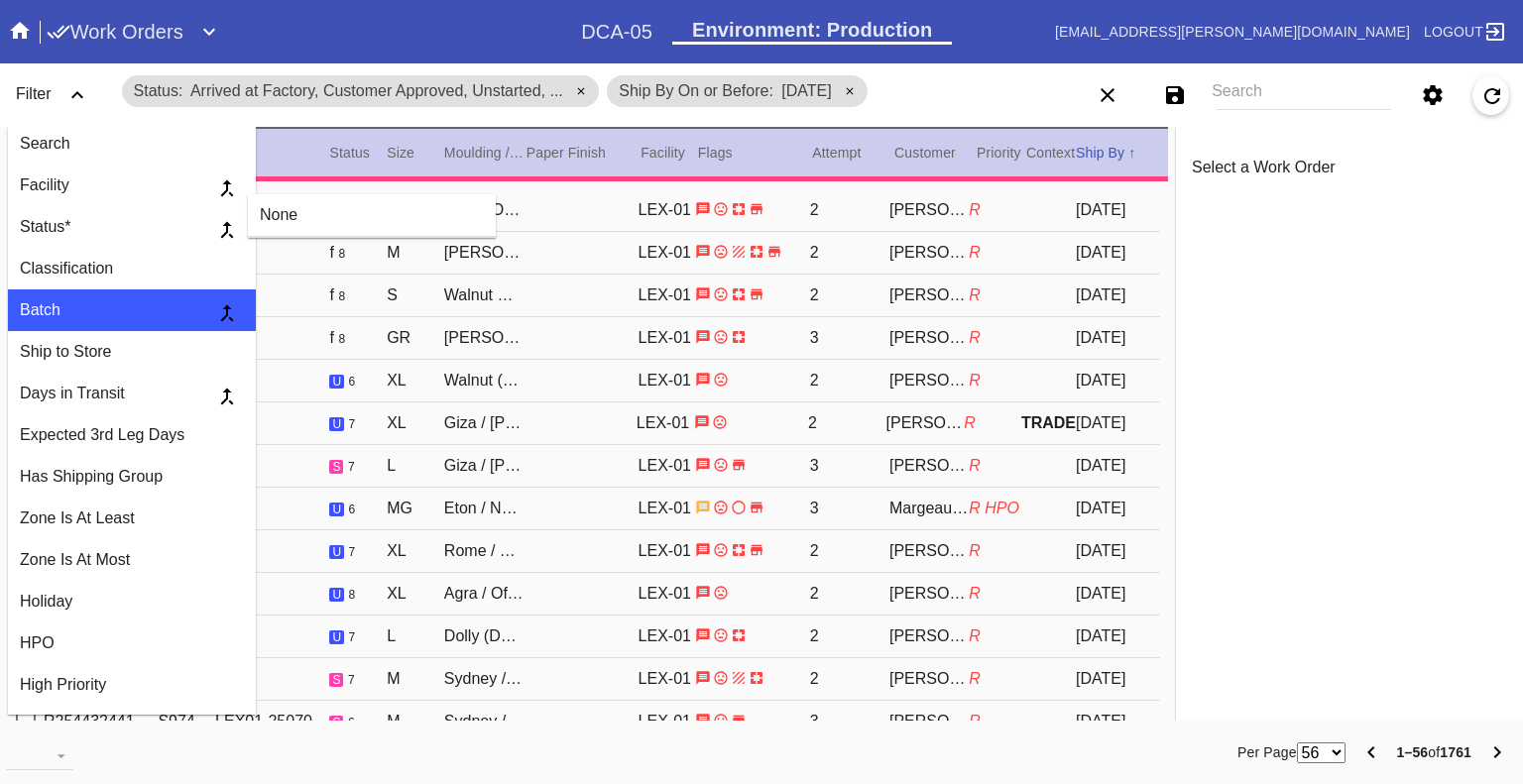 scroll, scrollTop: 0, scrollLeft: 0, axis: both 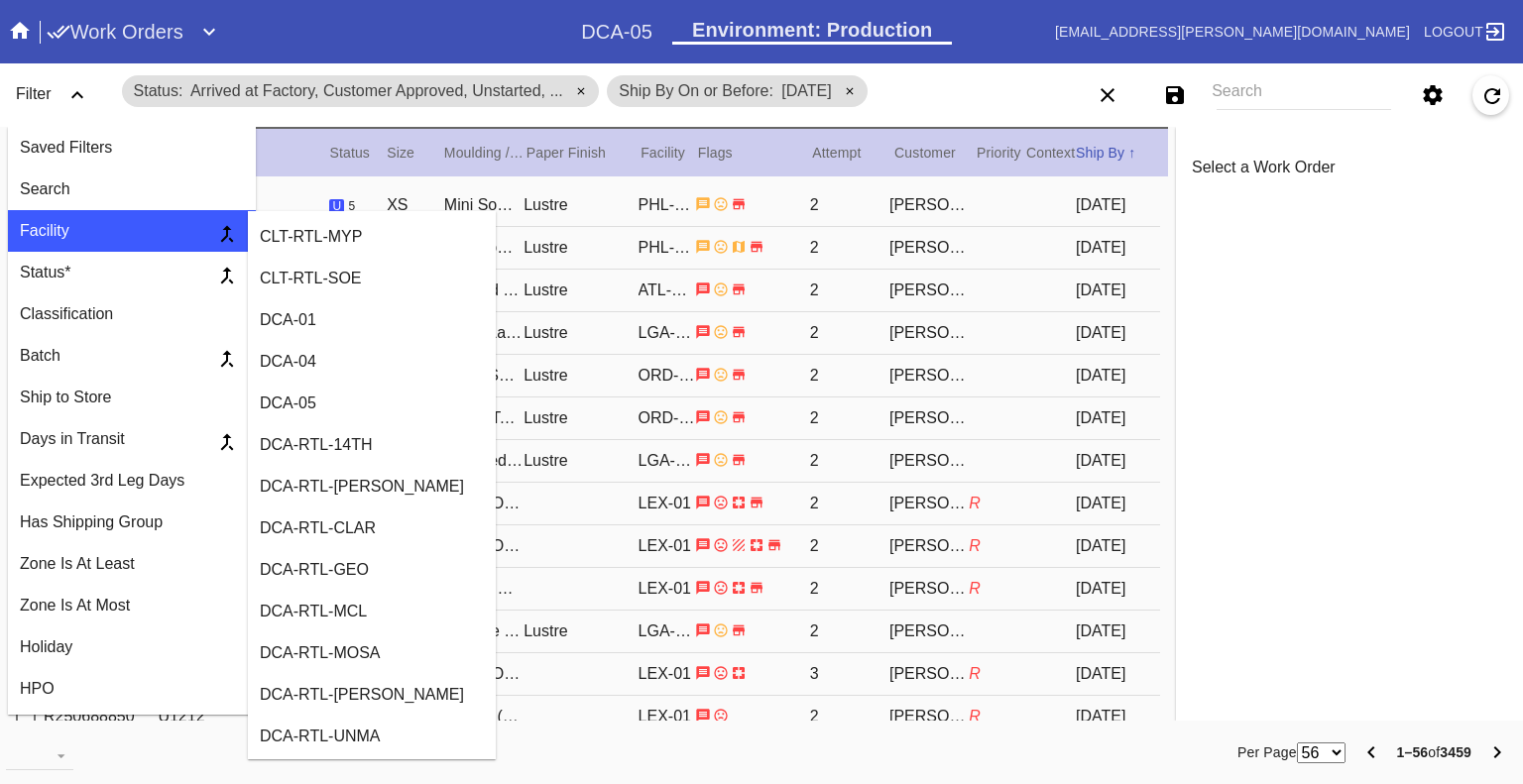 click on "DCA-05" at bounding box center [372, 403] 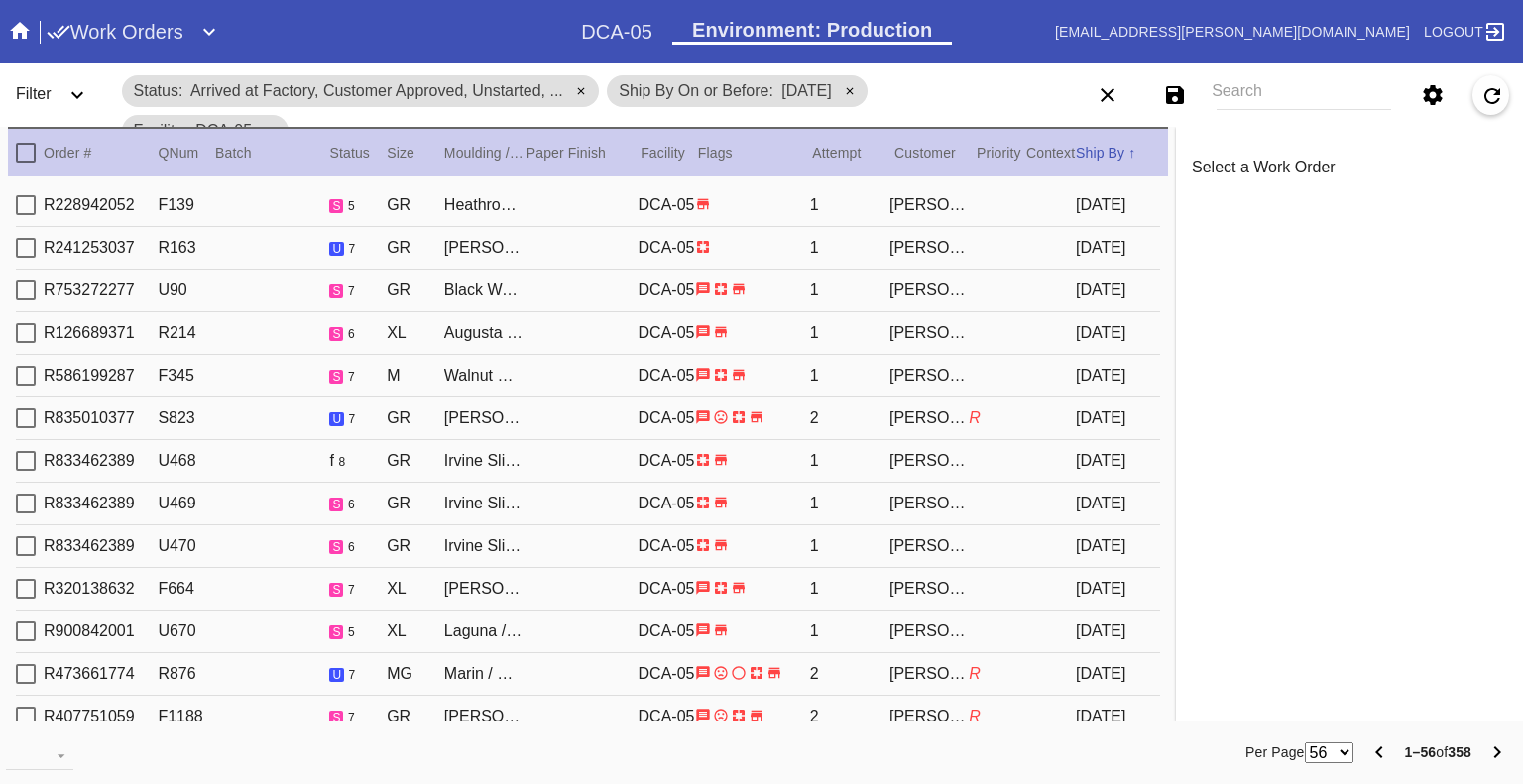 click 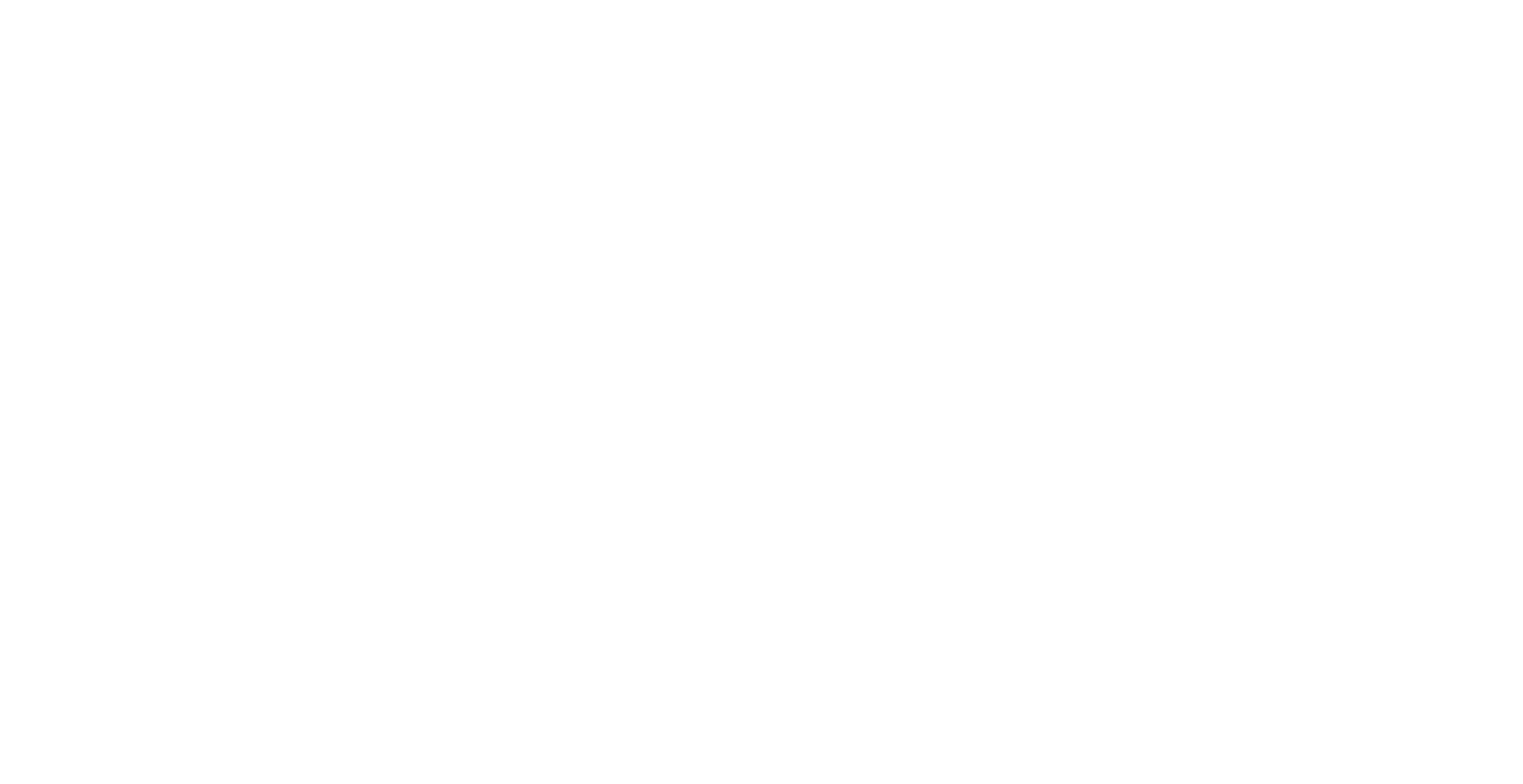 scroll, scrollTop: 0, scrollLeft: 0, axis: both 